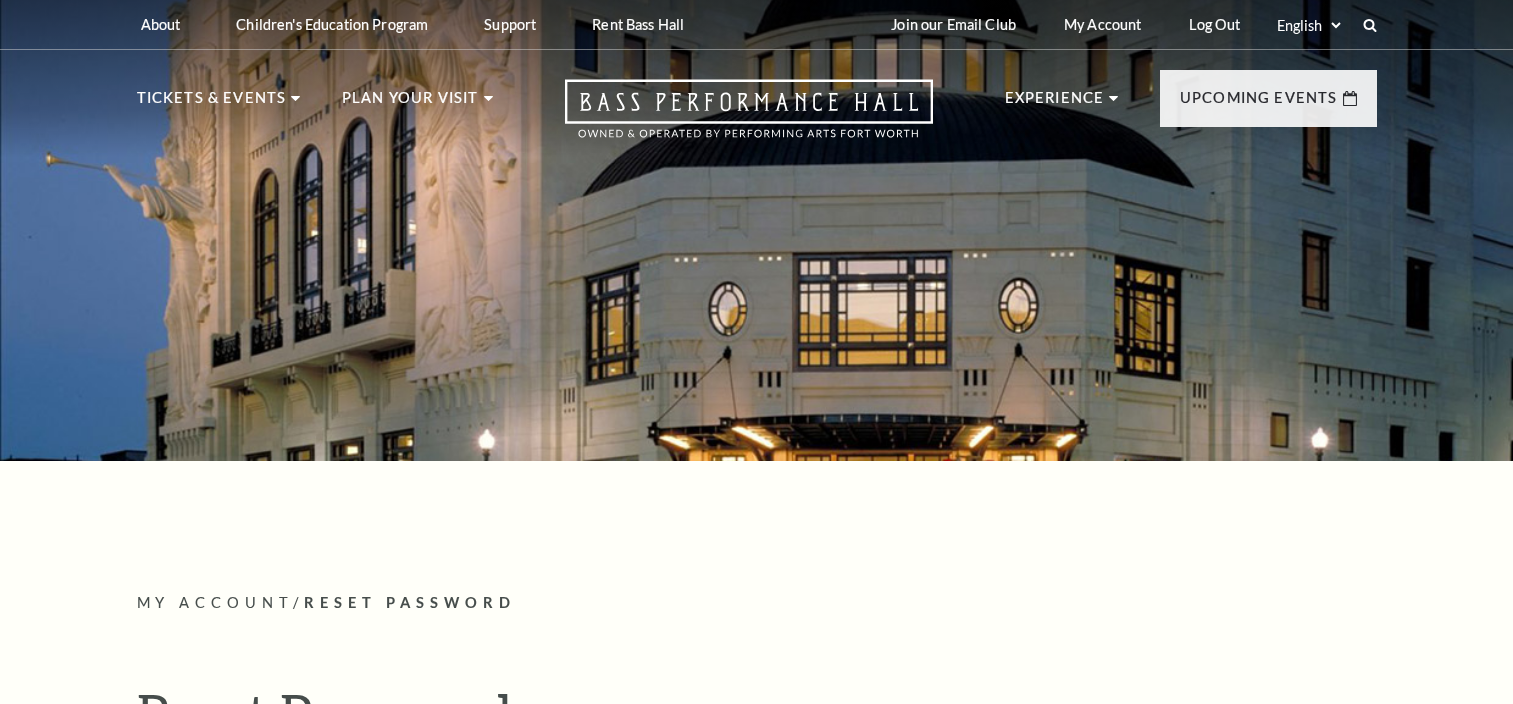 scroll, scrollTop: 0, scrollLeft: 0, axis: both 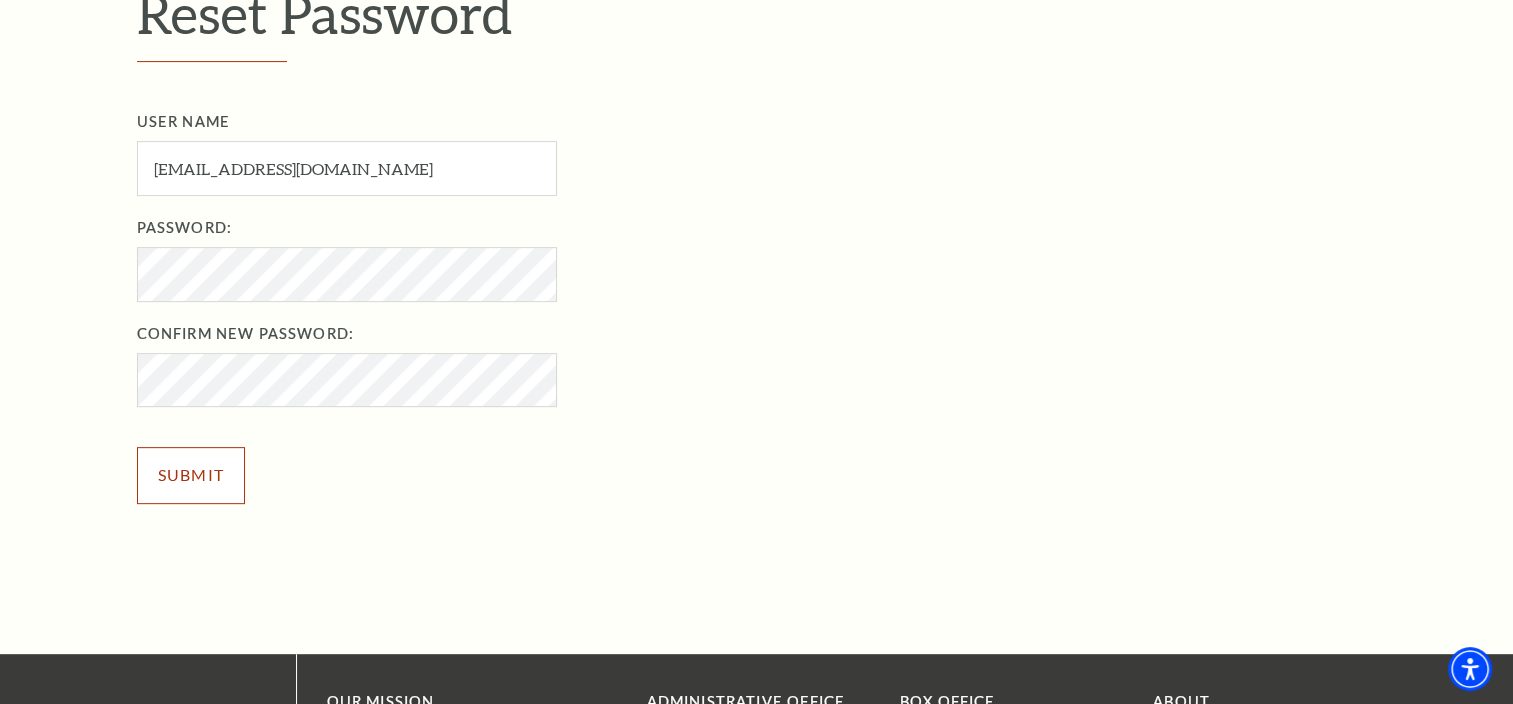 click on "Submit" at bounding box center (191, 475) 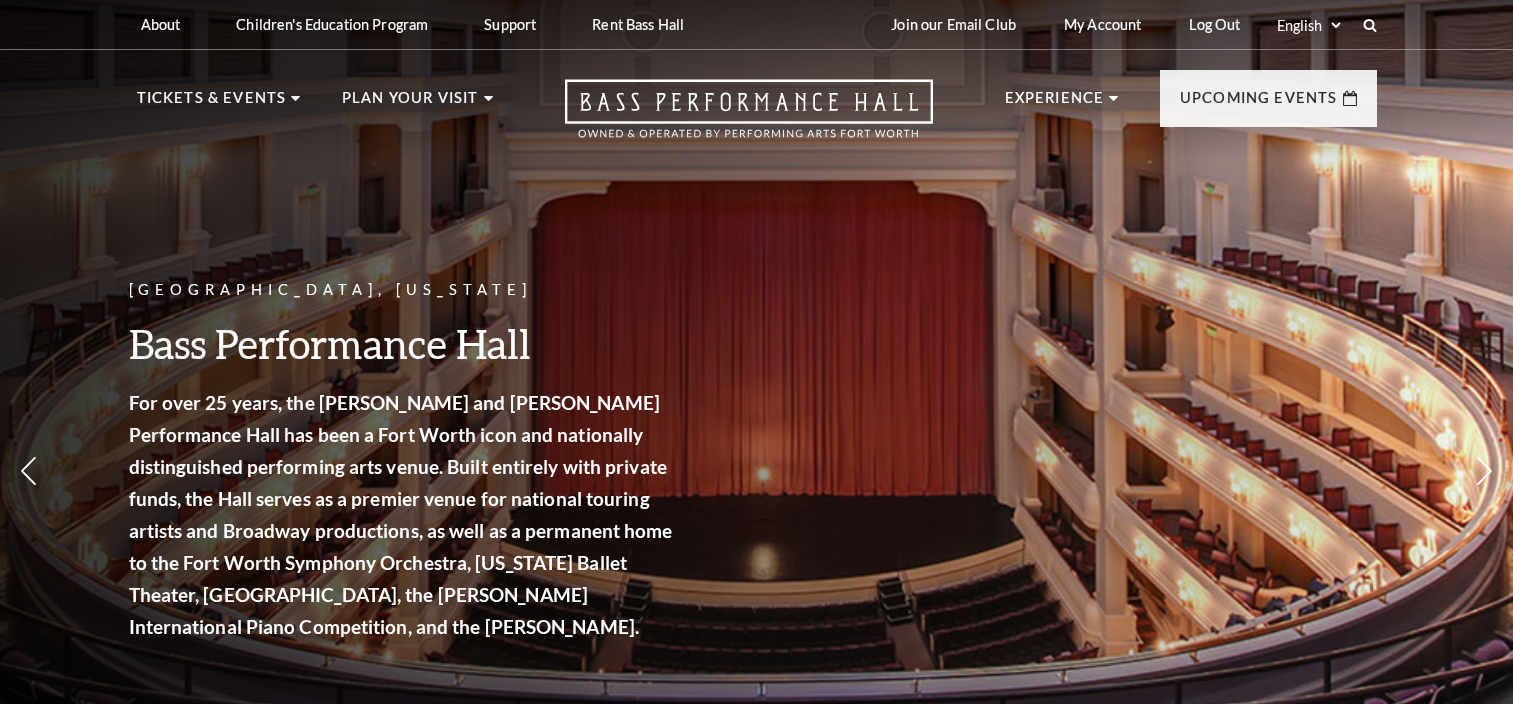 scroll, scrollTop: 0, scrollLeft: 0, axis: both 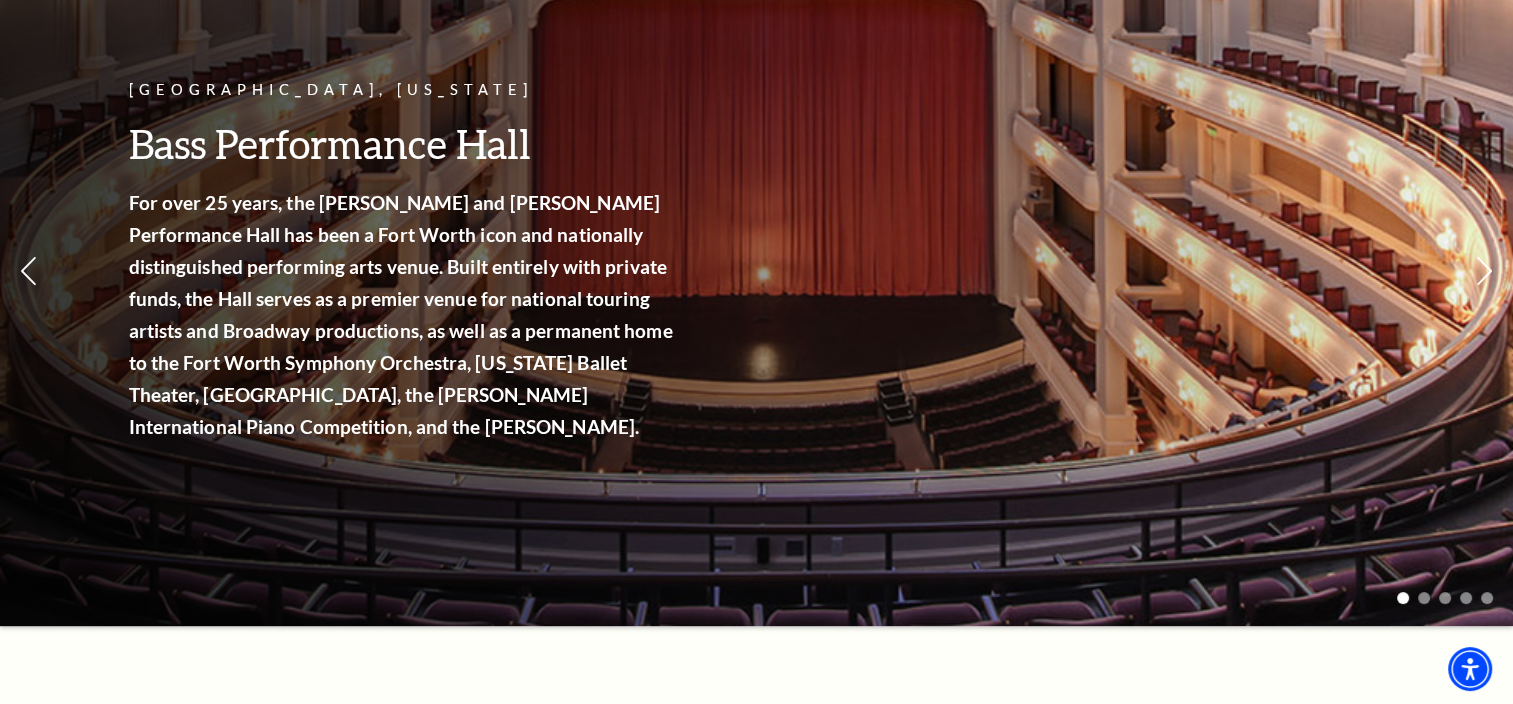 click on "Fort Worth, Texas
Bass Performance Hall
For over 25 years, the Nancy Lee and Perry R. Bass Performance Hall has been a Fort Worth icon and nationally distinguished performing arts venue. Built entirely with private funds, the Hall serves as a premier venue for national touring artists and Broadway productions, as well as a permanent home to the Fort Worth Symphony Orchestra, Texas Ballet Theater, Fort Worth Opera, the Van Cliburn International Piano Competition, and the Cliburn." at bounding box center (756, 207) 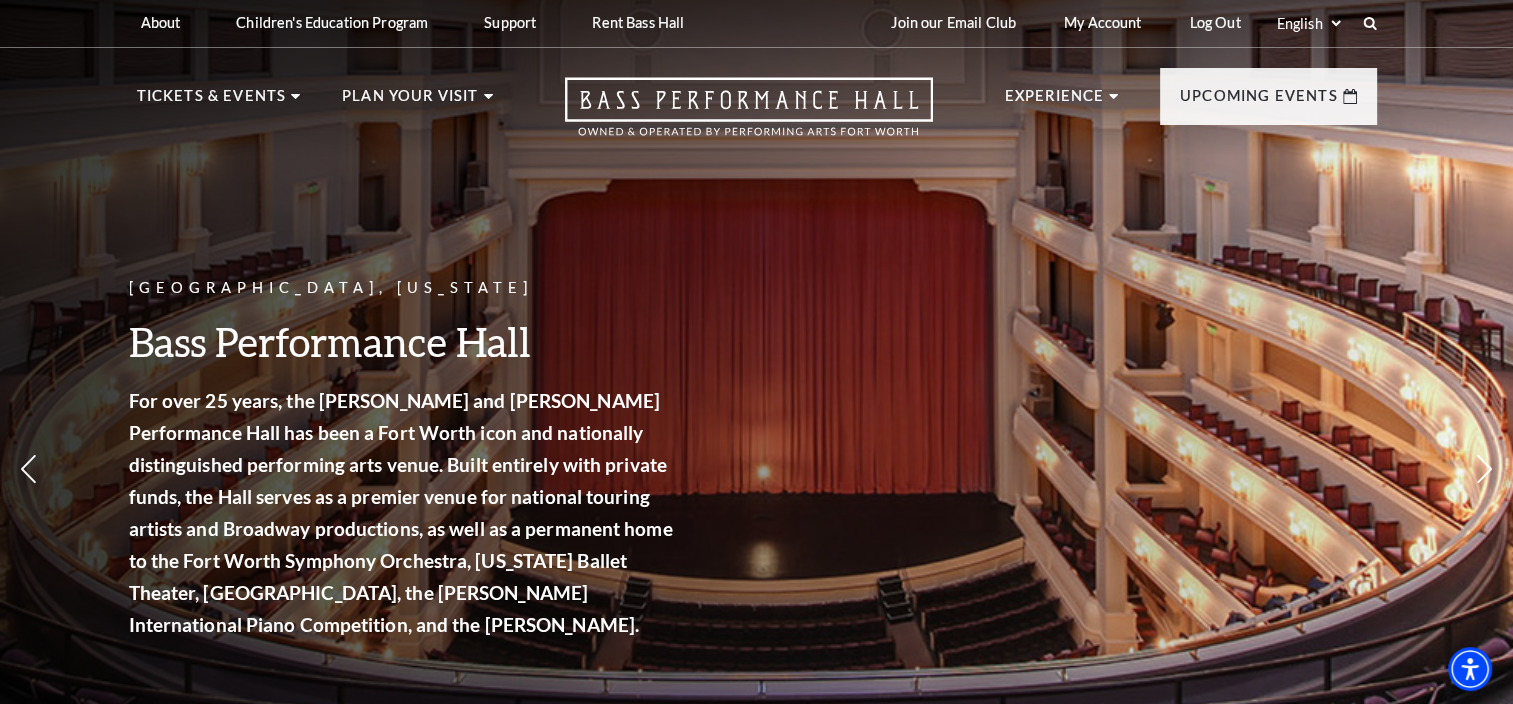 scroll, scrollTop: 0, scrollLeft: 0, axis: both 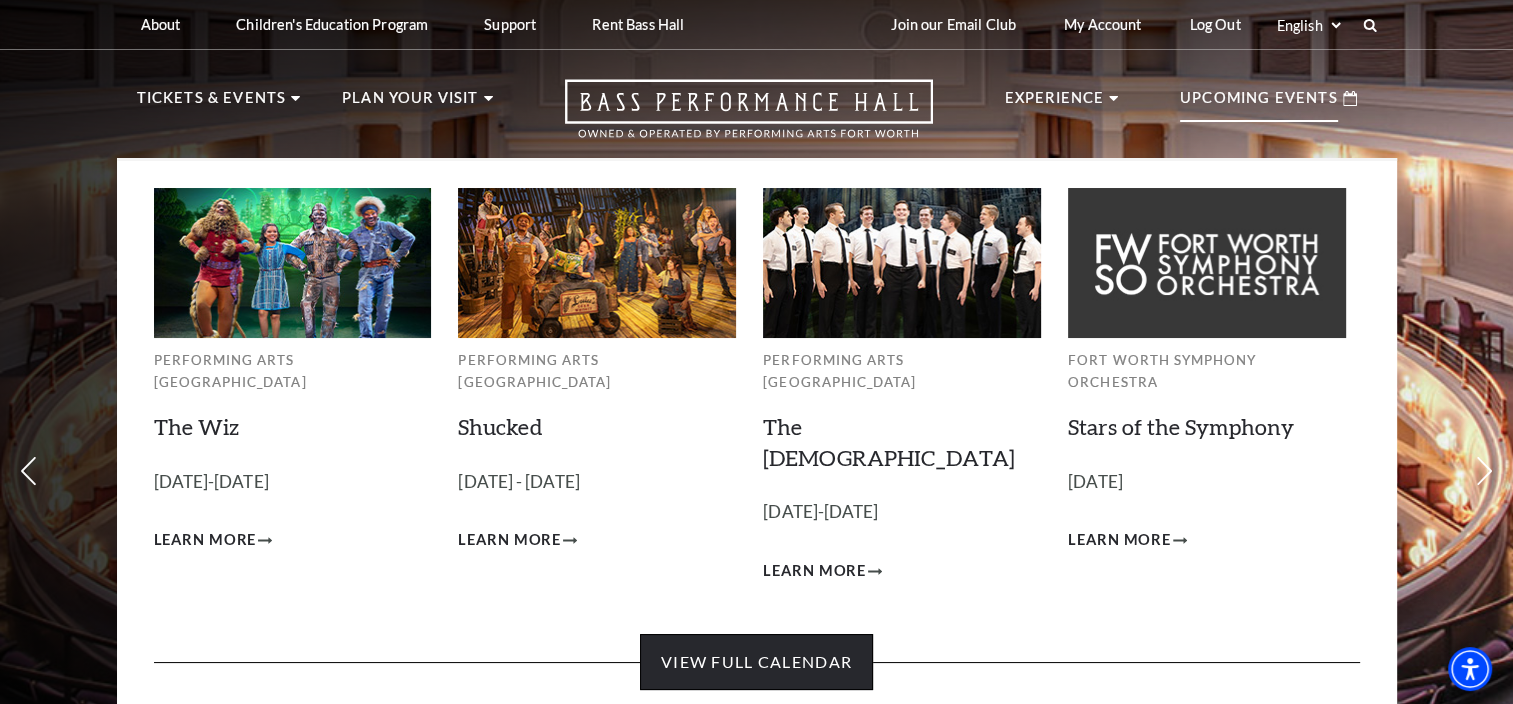 click on "View Full Calendar" at bounding box center [756, 662] 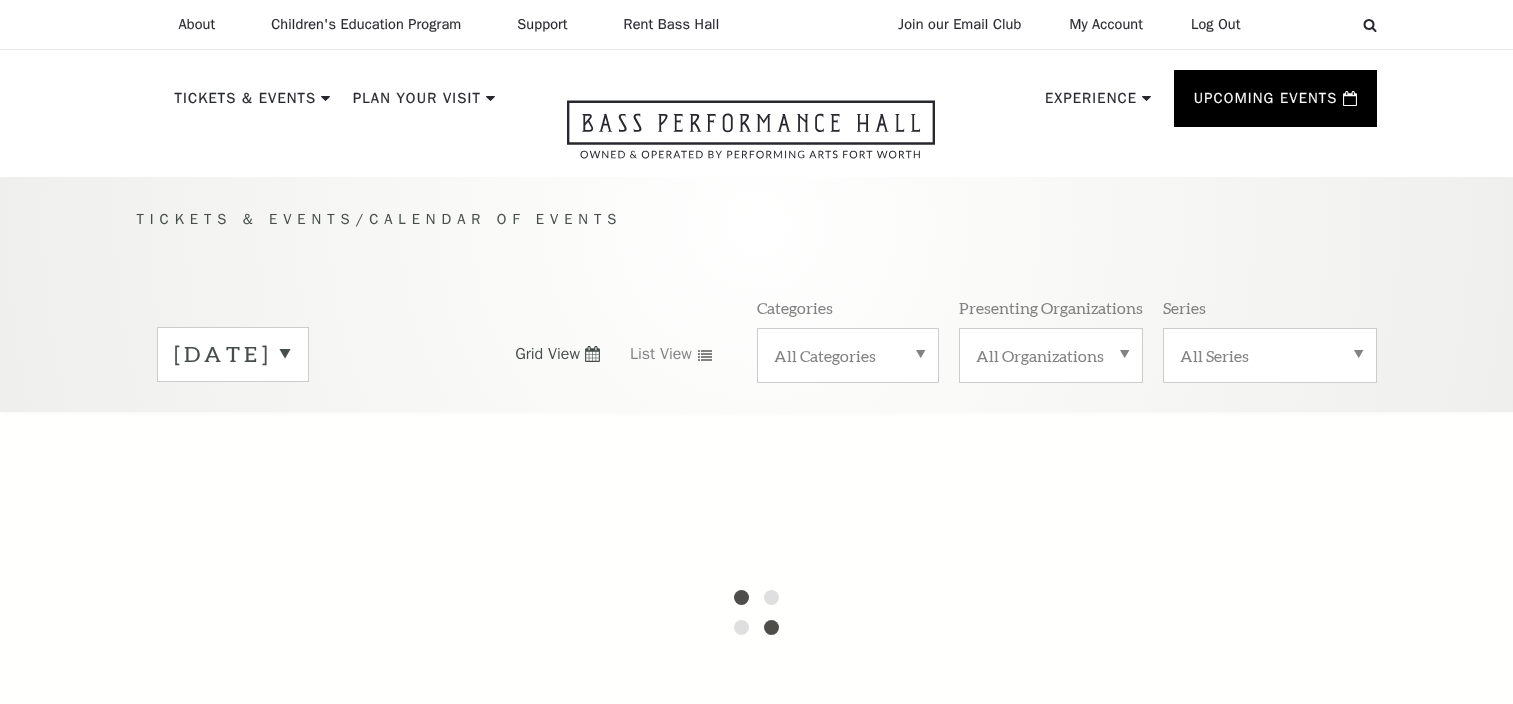 scroll, scrollTop: 0, scrollLeft: 0, axis: both 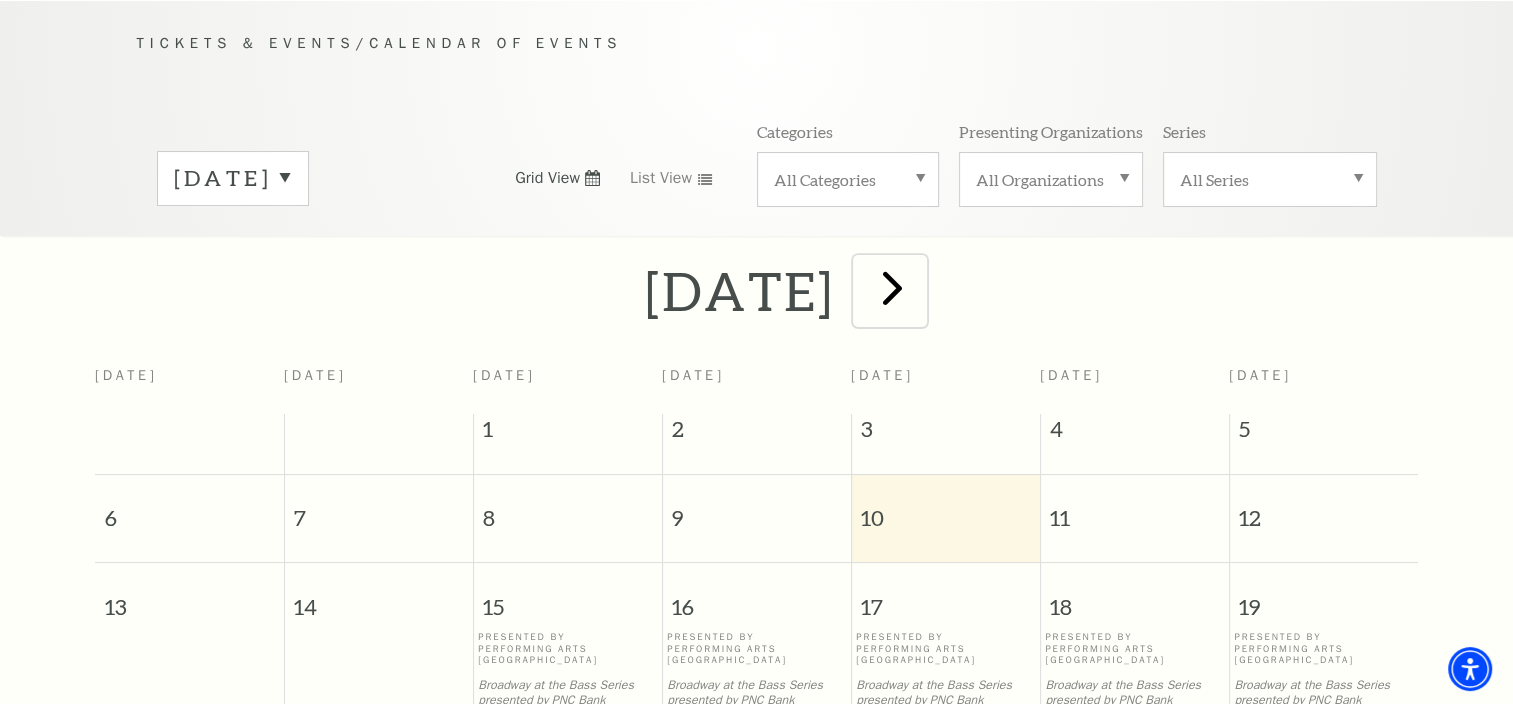 click at bounding box center (892, 287) 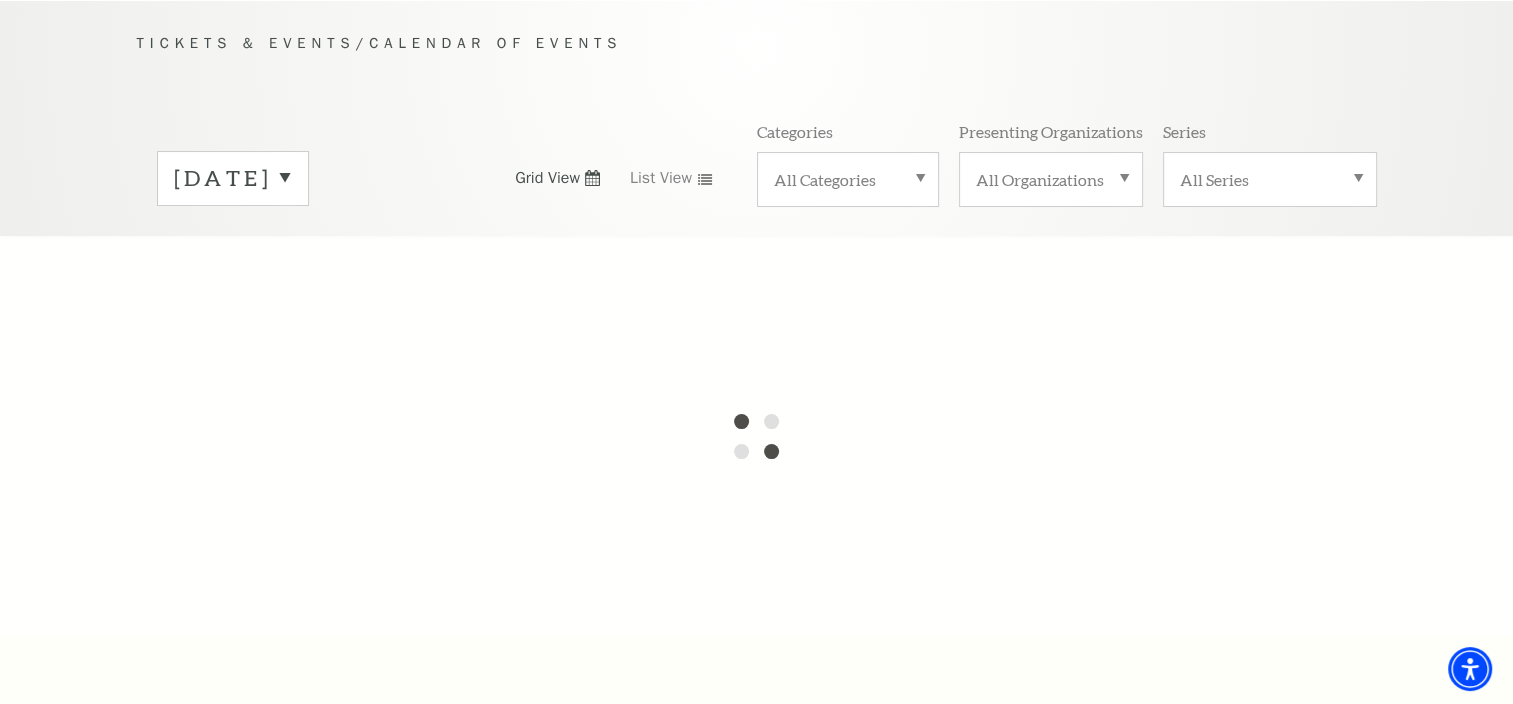 click at bounding box center [756, 436] 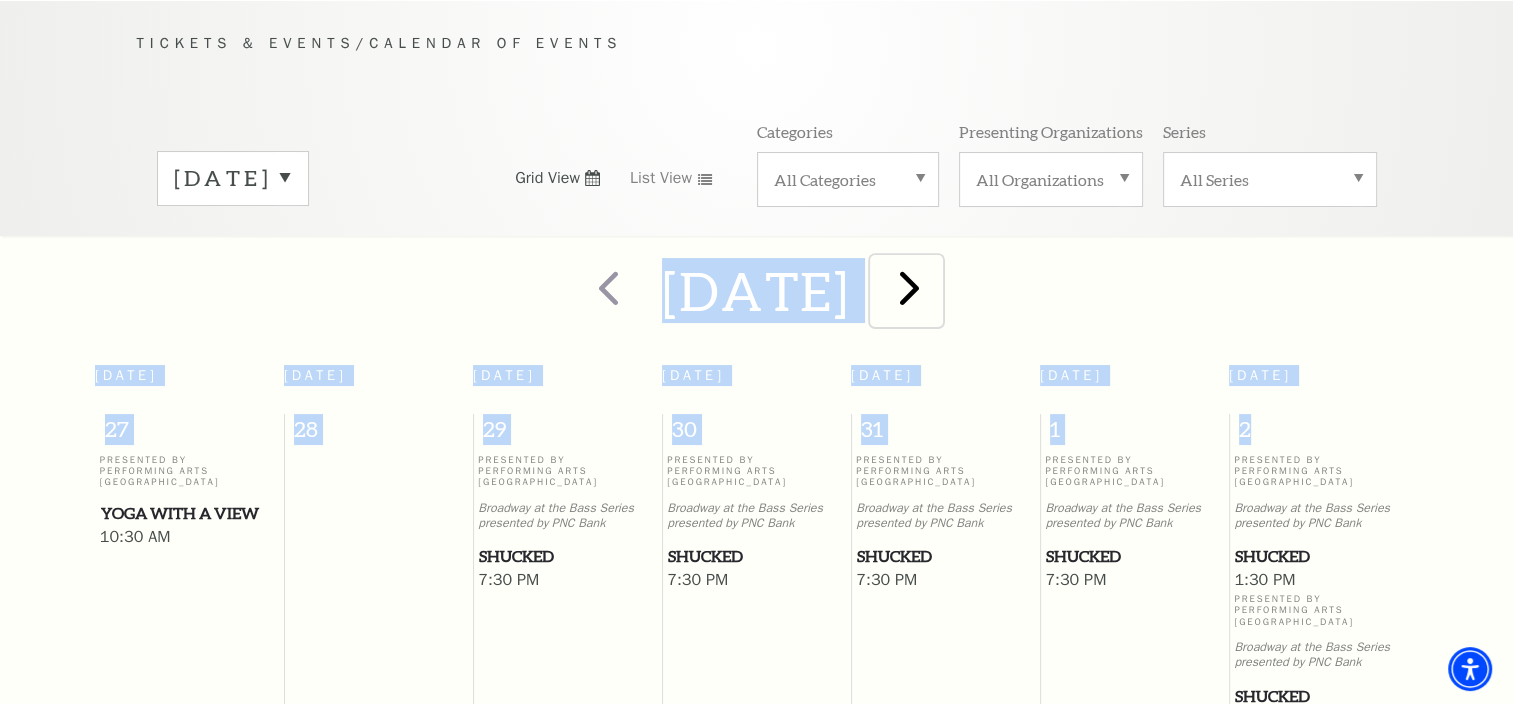 click at bounding box center [909, 287] 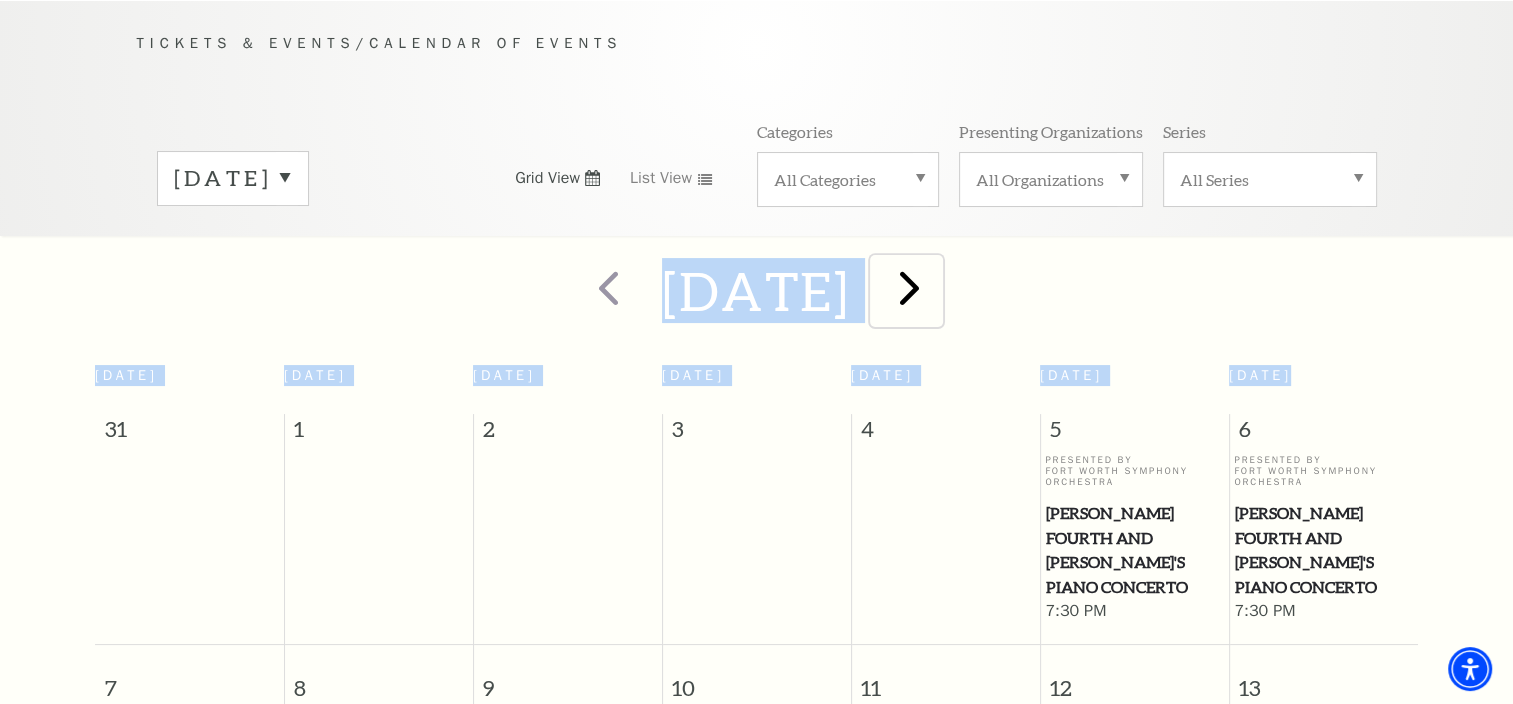 click at bounding box center [909, 287] 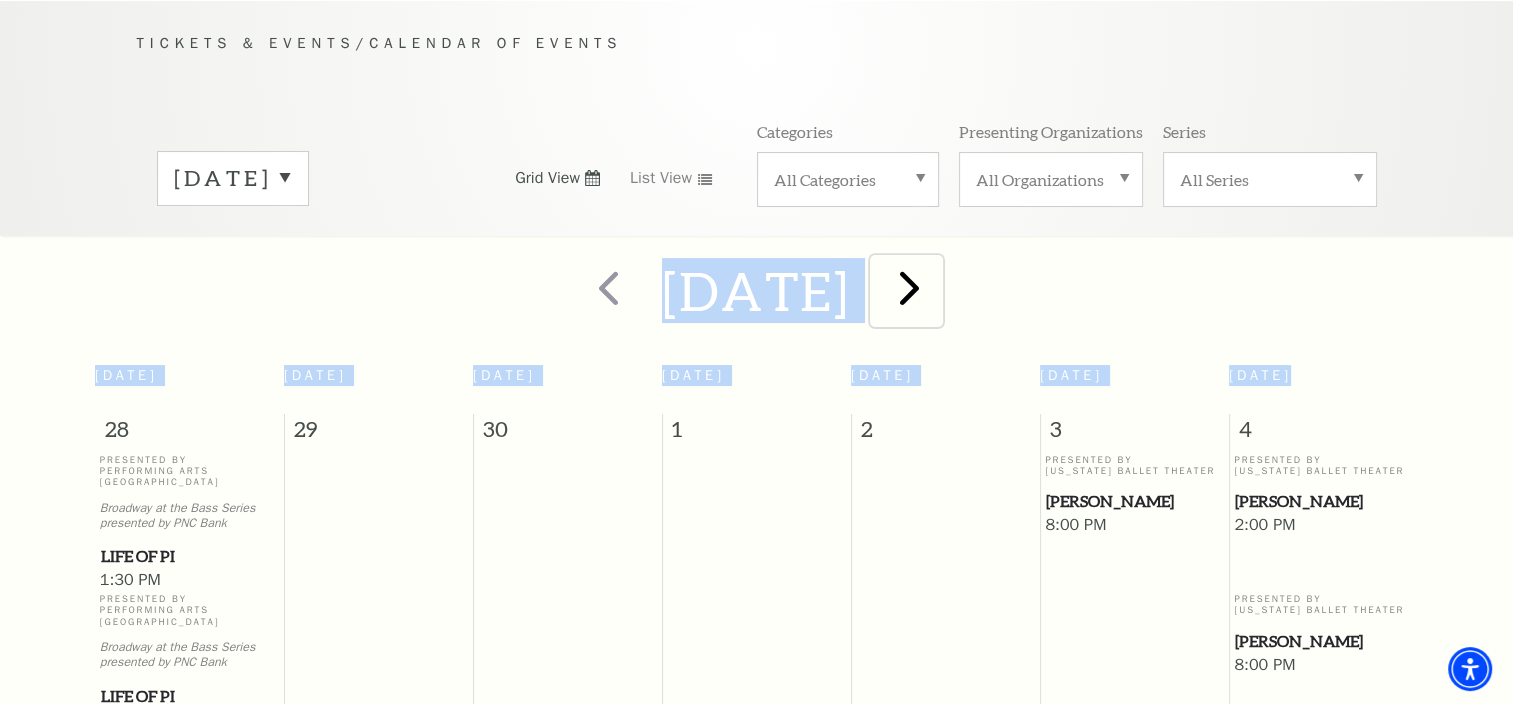 click at bounding box center (909, 287) 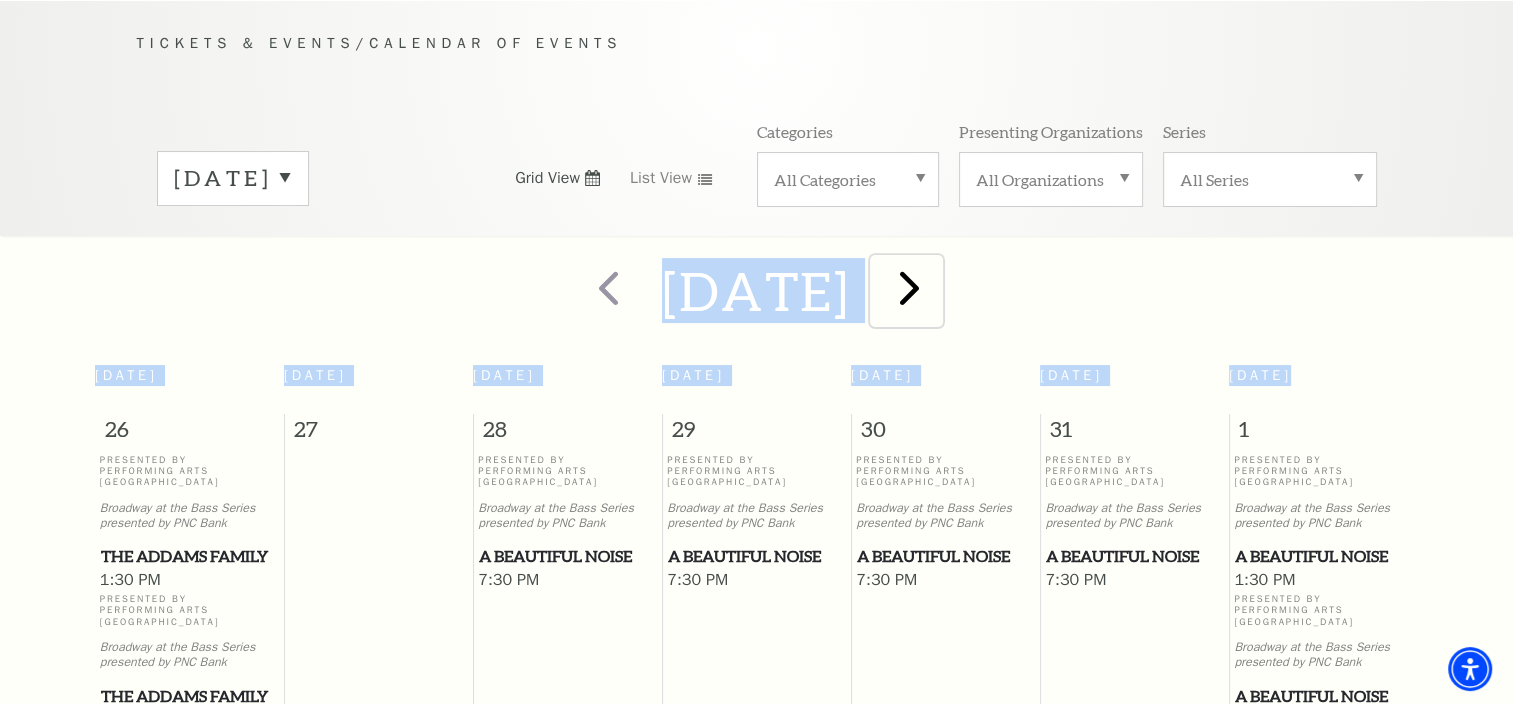 click at bounding box center (909, 287) 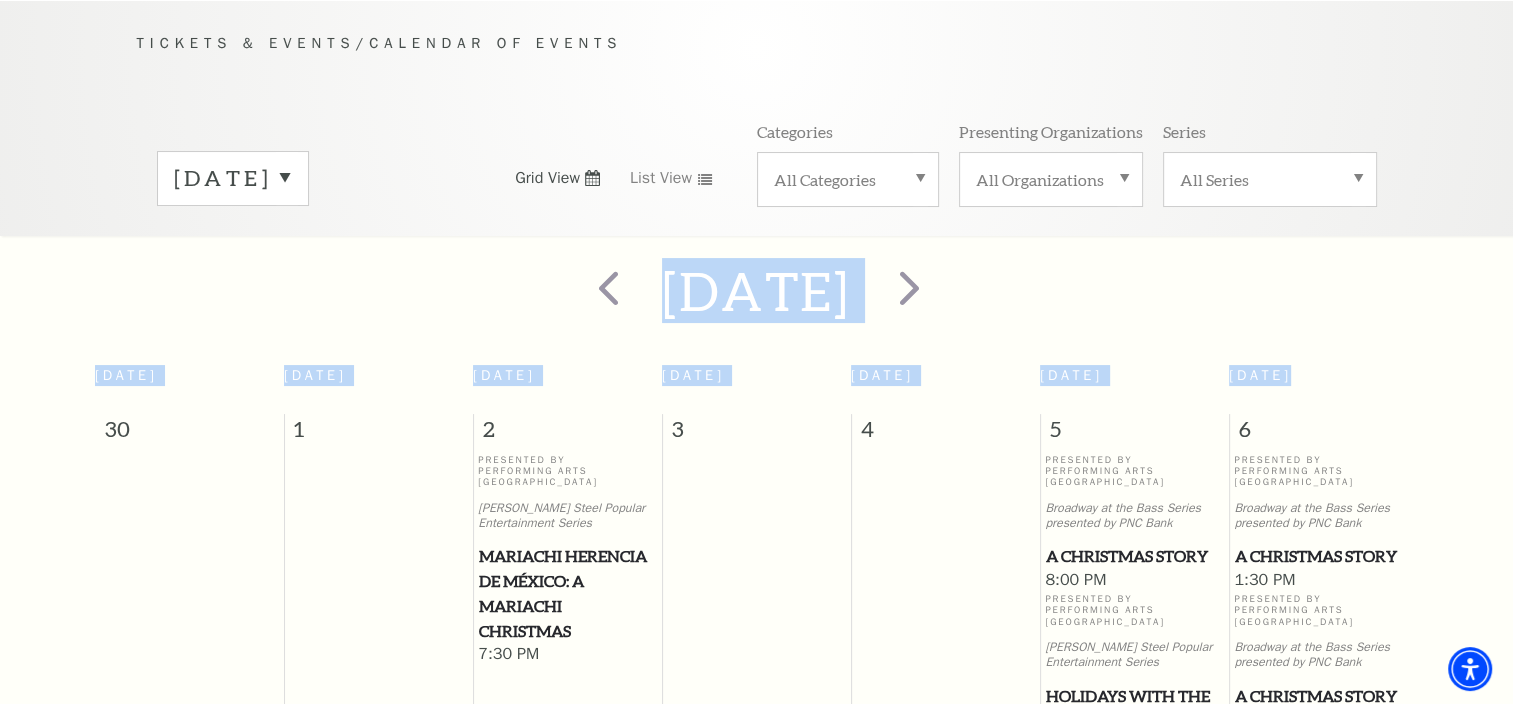 scroll, scrollTop: 276, scrollLeft: 0, axis: vertical 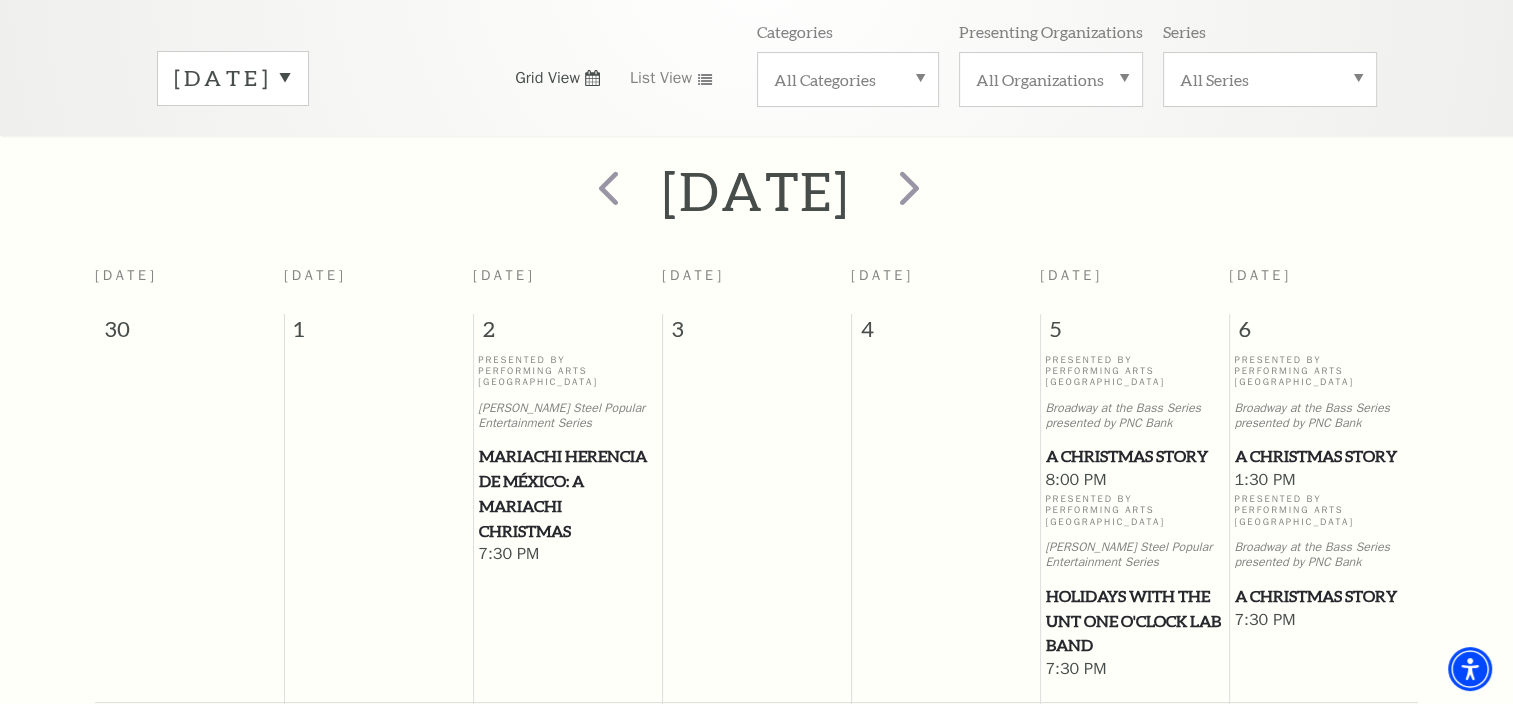 click on "A Christmas Story" at bounding box center (1323, 456) 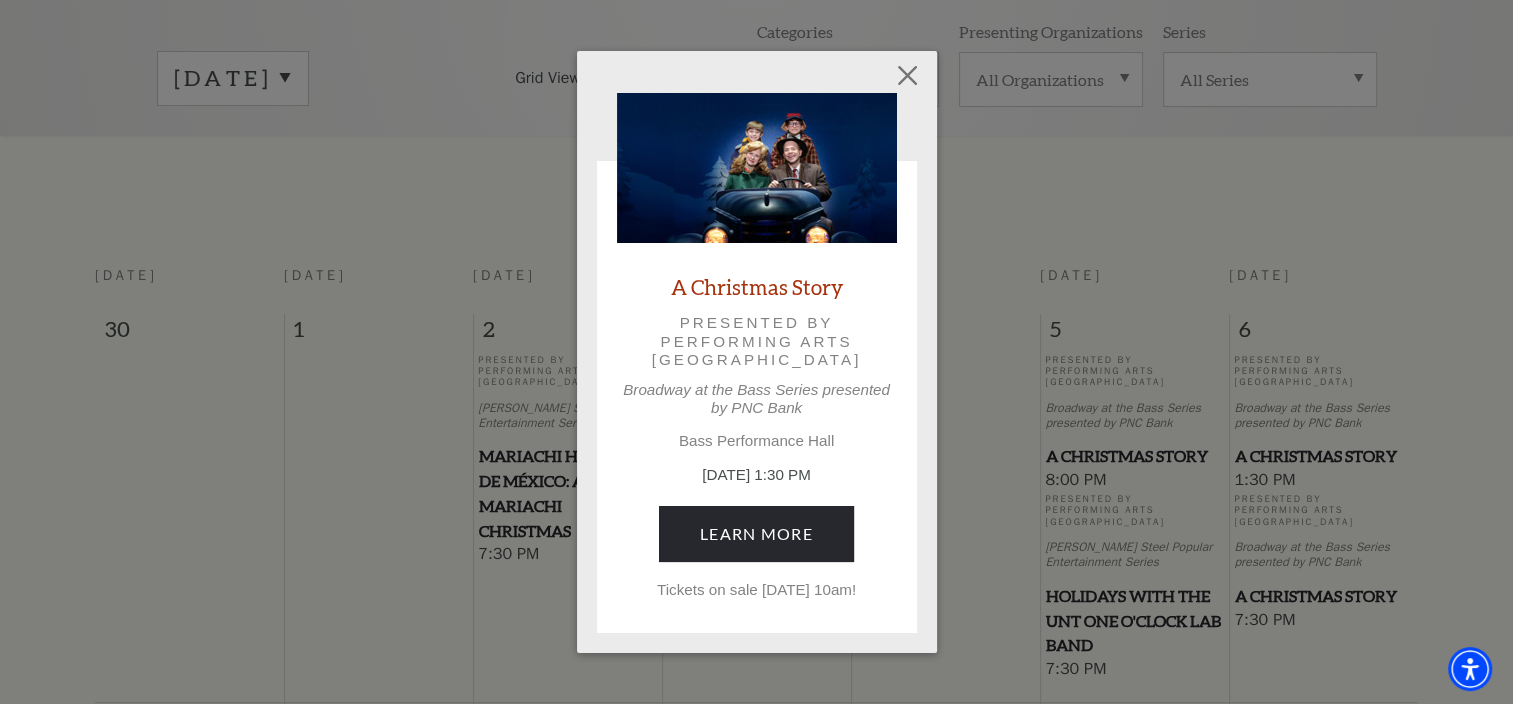 click on "Empty heading       A Christmas Story   Presented by Performing Arts Fort Worth   Broadway at the Bass Series presented by PNC Bank   Bass Performance Hall
December 6, 1:30 PM
Learn More     Tickets on sale Friday, June 27 at 10am!" at bounding box center (756, 352) 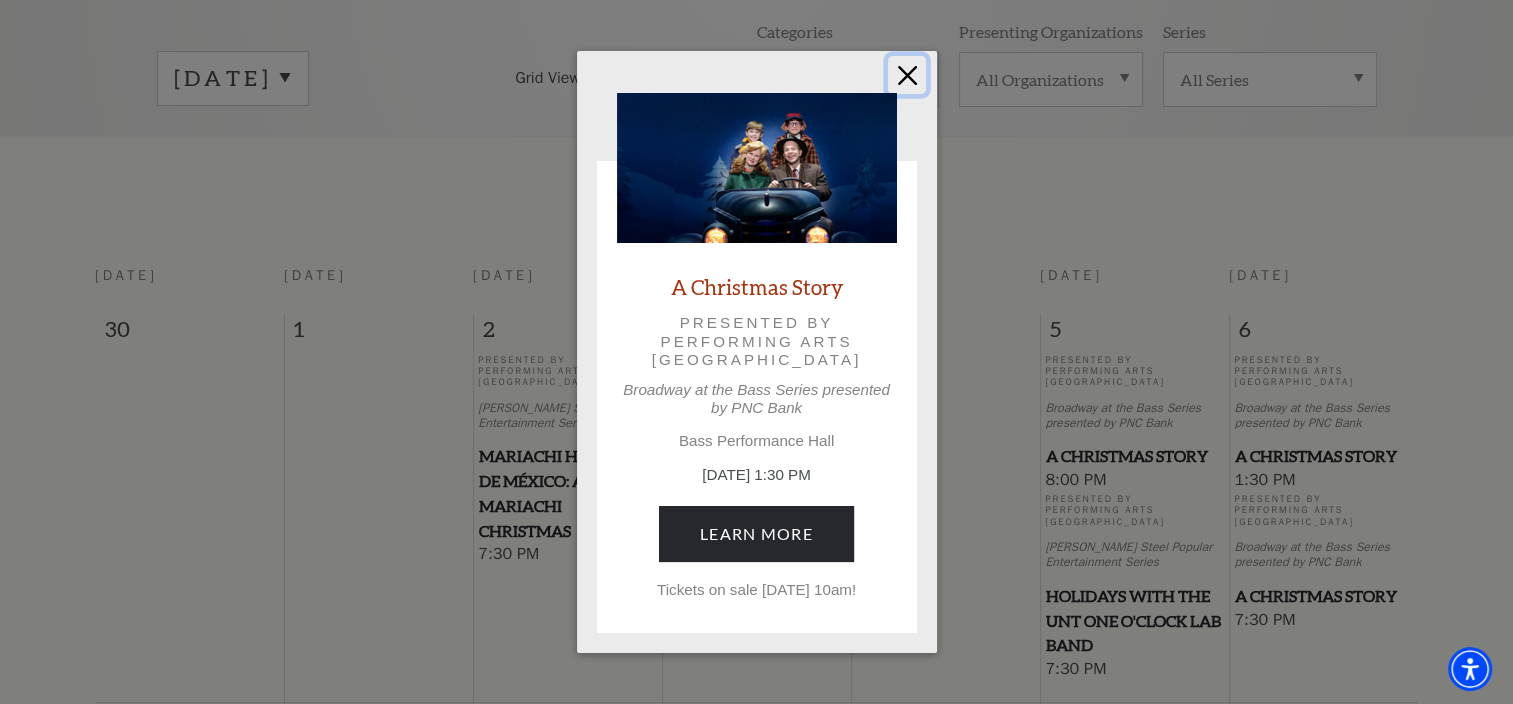 click at bounding box center (907, 75) 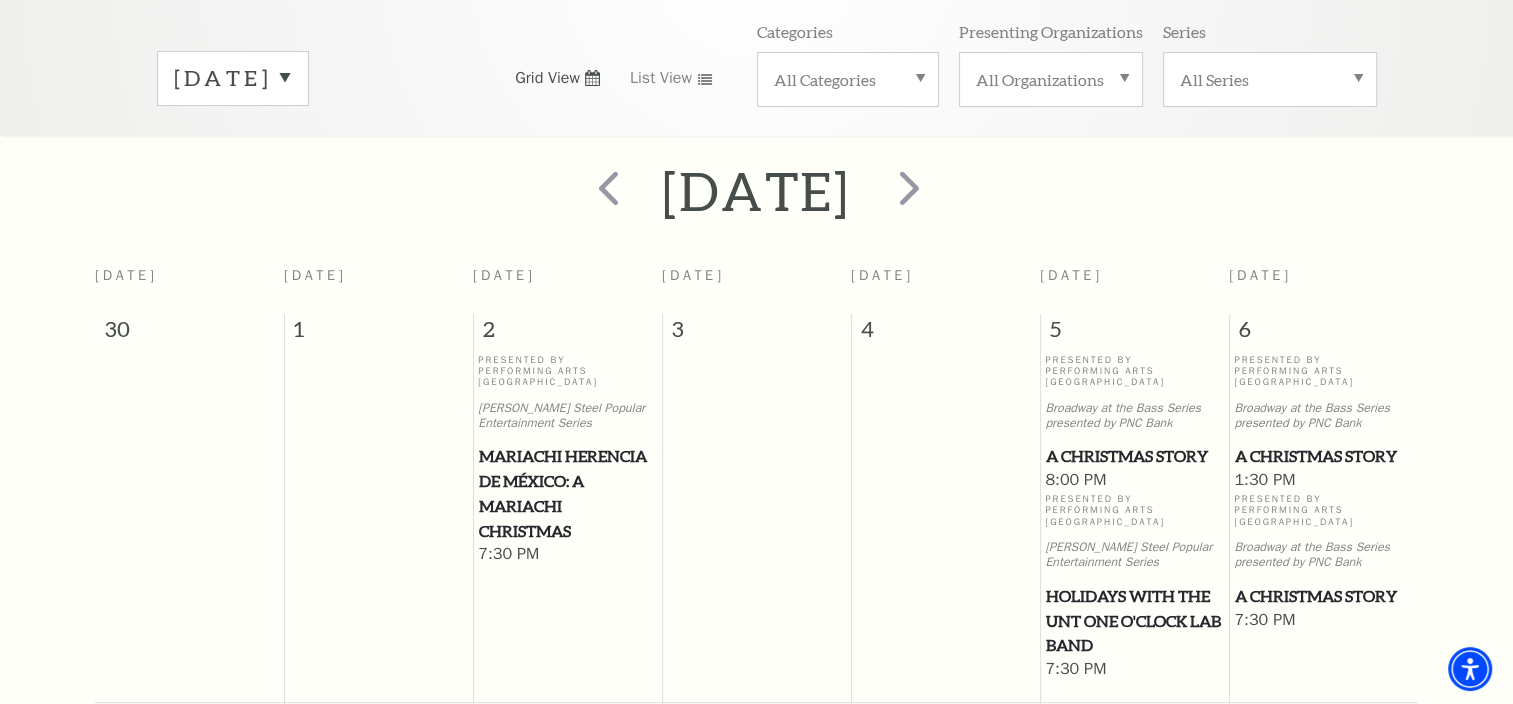 click on "A Christmas Story" at bounding box center (1323, 456) 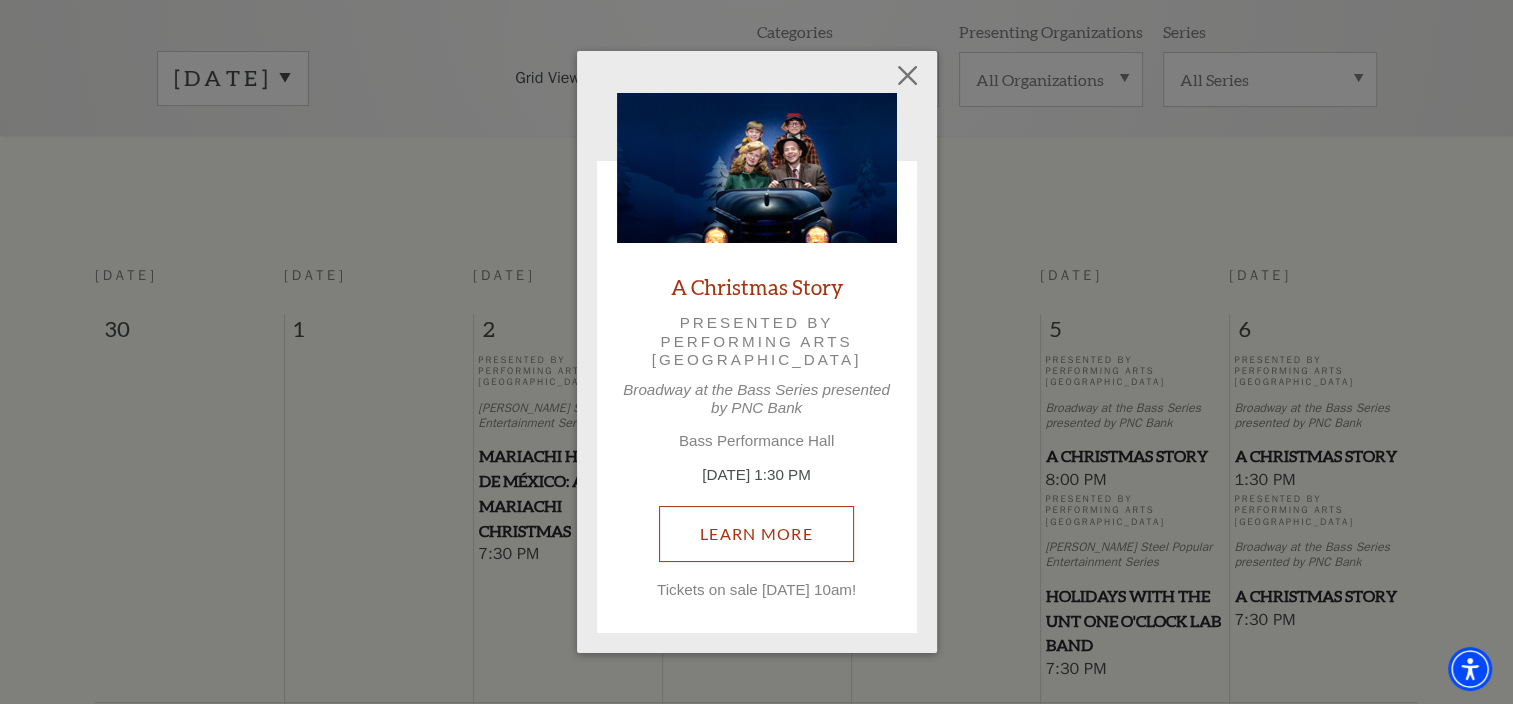 click on "Learn More" at bounding box center (756, 534) 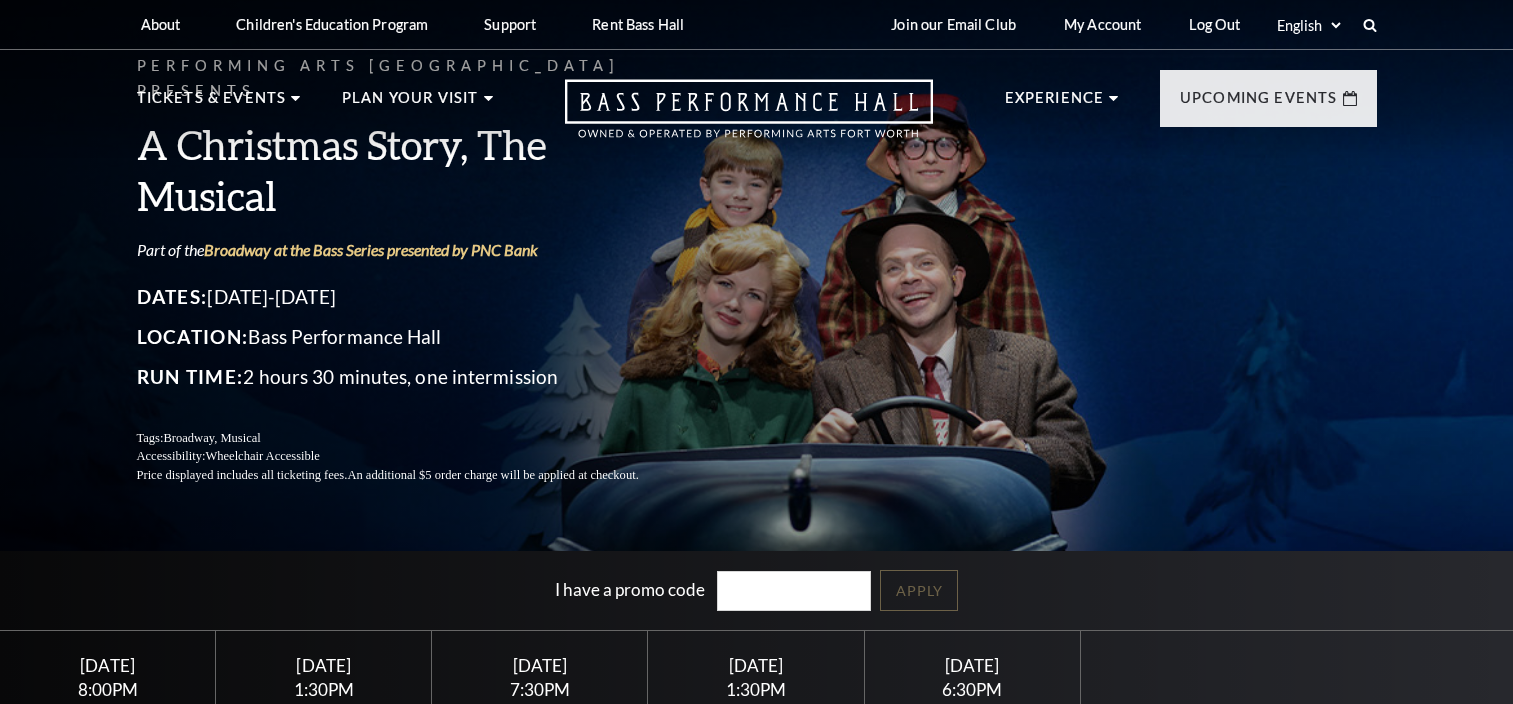scroll, scrollTop: 0, scrollLeft: 0, axis: both 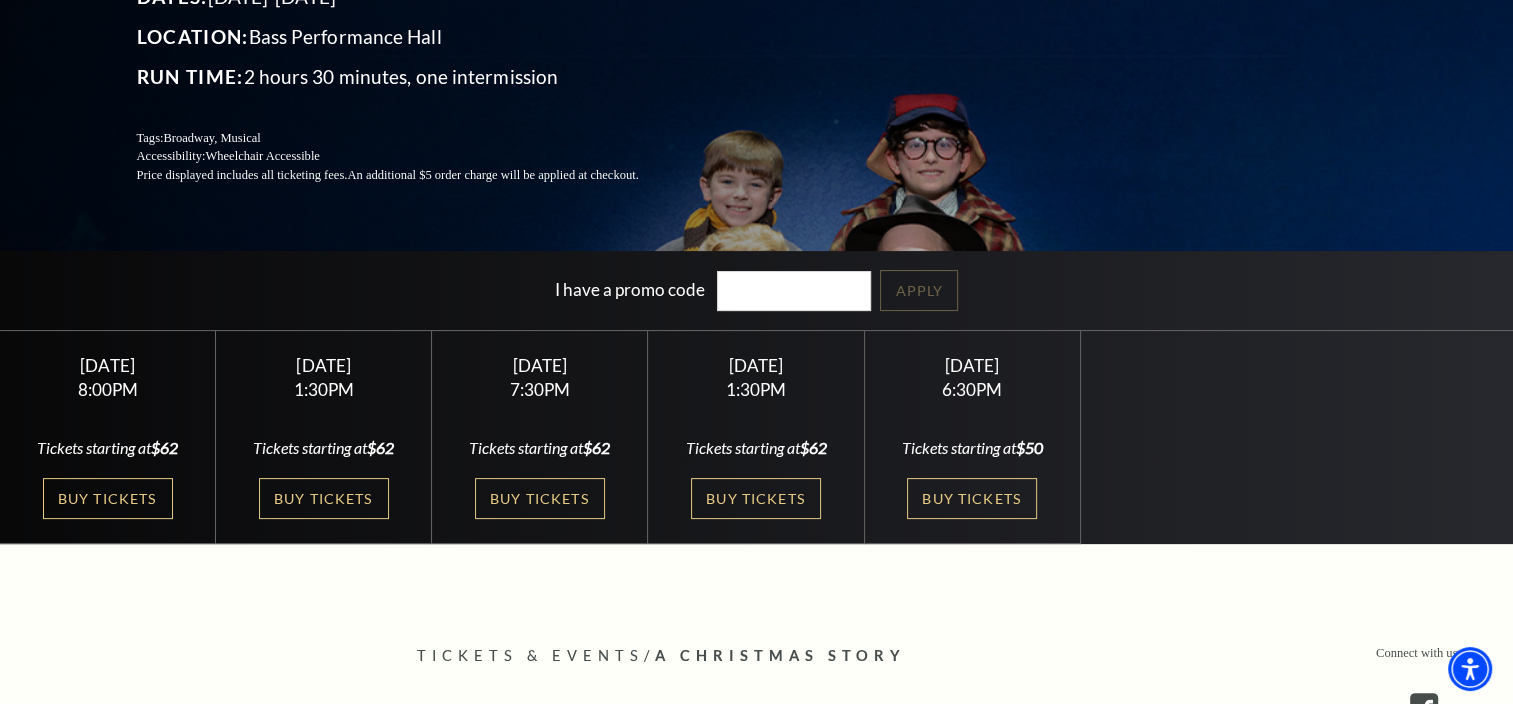 click on "Performing Arts Fort Worth Presents
A Christmas Story, The Musical
Part of the  Broadway at the Bass Series presented by PNC Bank
Dates:  December 5-7, 2025
Location:  Bass Performance Hall
Run Time:  2 hours 30 minutes, one intermission
Tags:  Broadway, Musical
Accessibility:  Wheelchair Accessible
Price displayed includes all ticketing fees.
An additional $5 order charge will be applied at checkout." 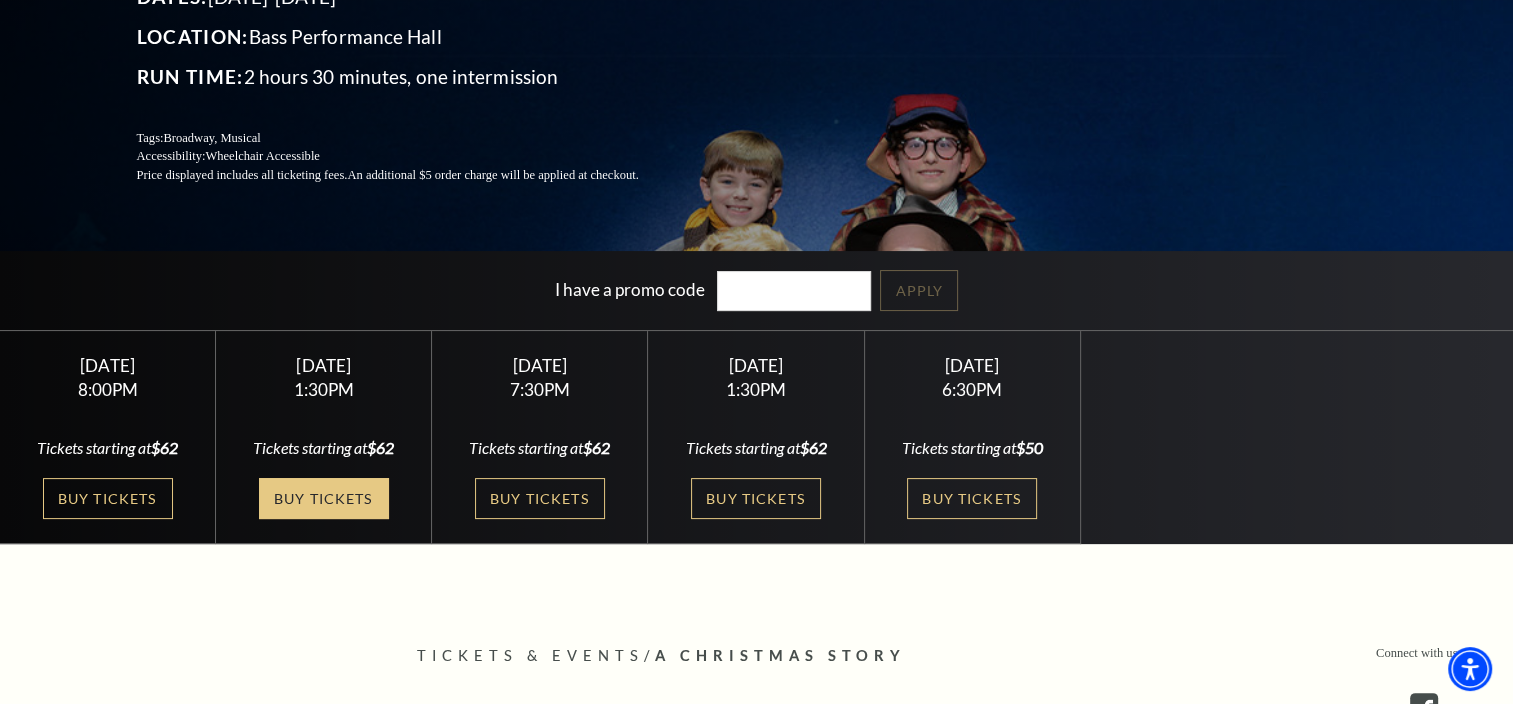 click on "Buy Tickets" 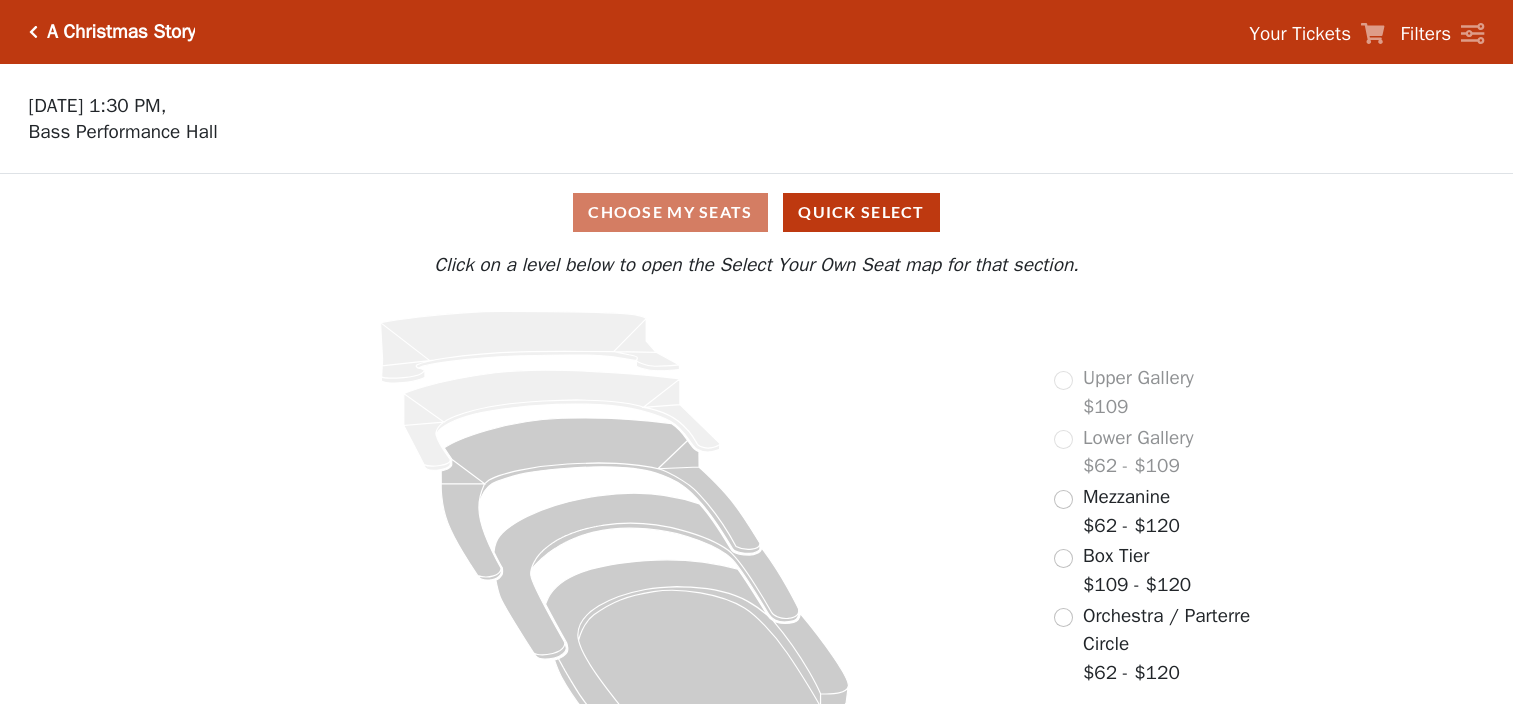 scroll, scrollTop: 0, scrollLeft: 0, axis: both 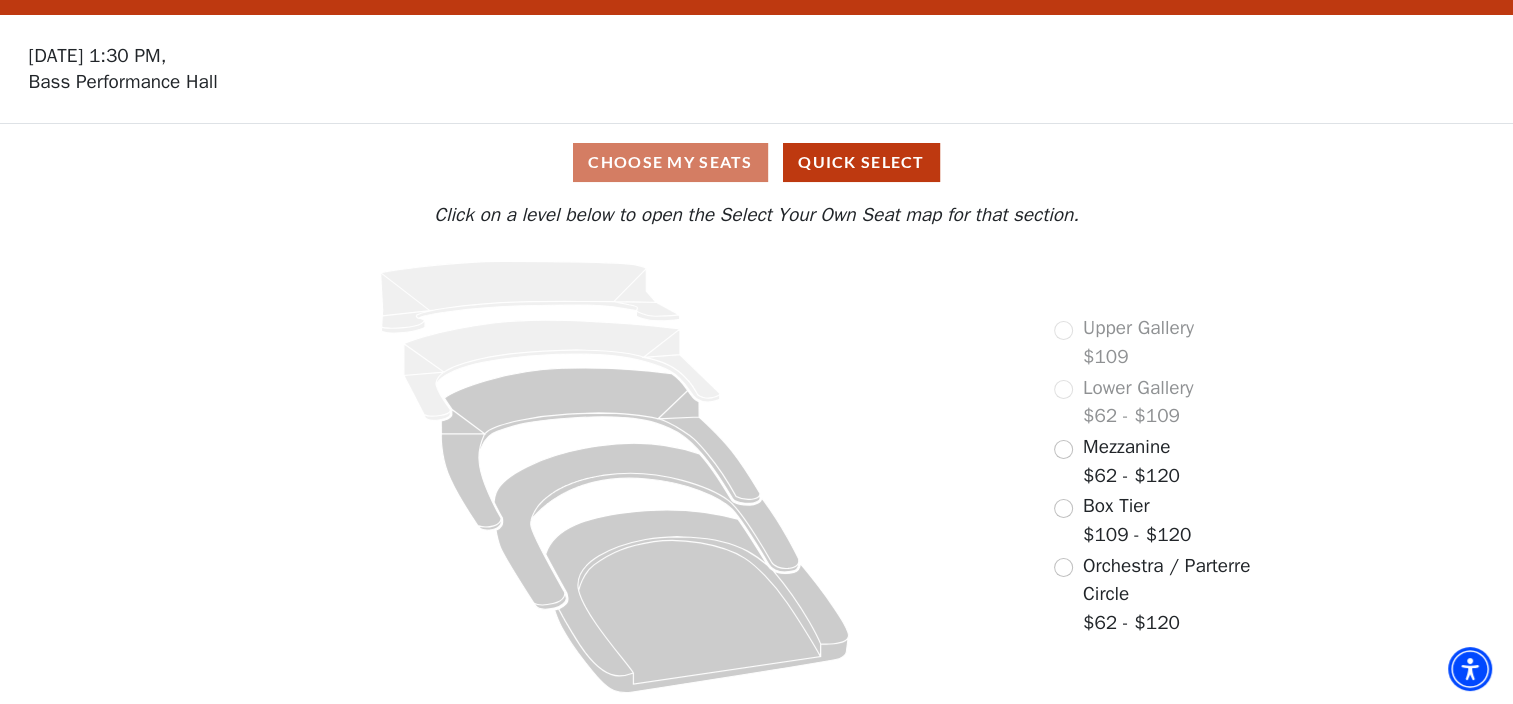 click on "Upper Gallery $109" at bounding box center (1123, 342) 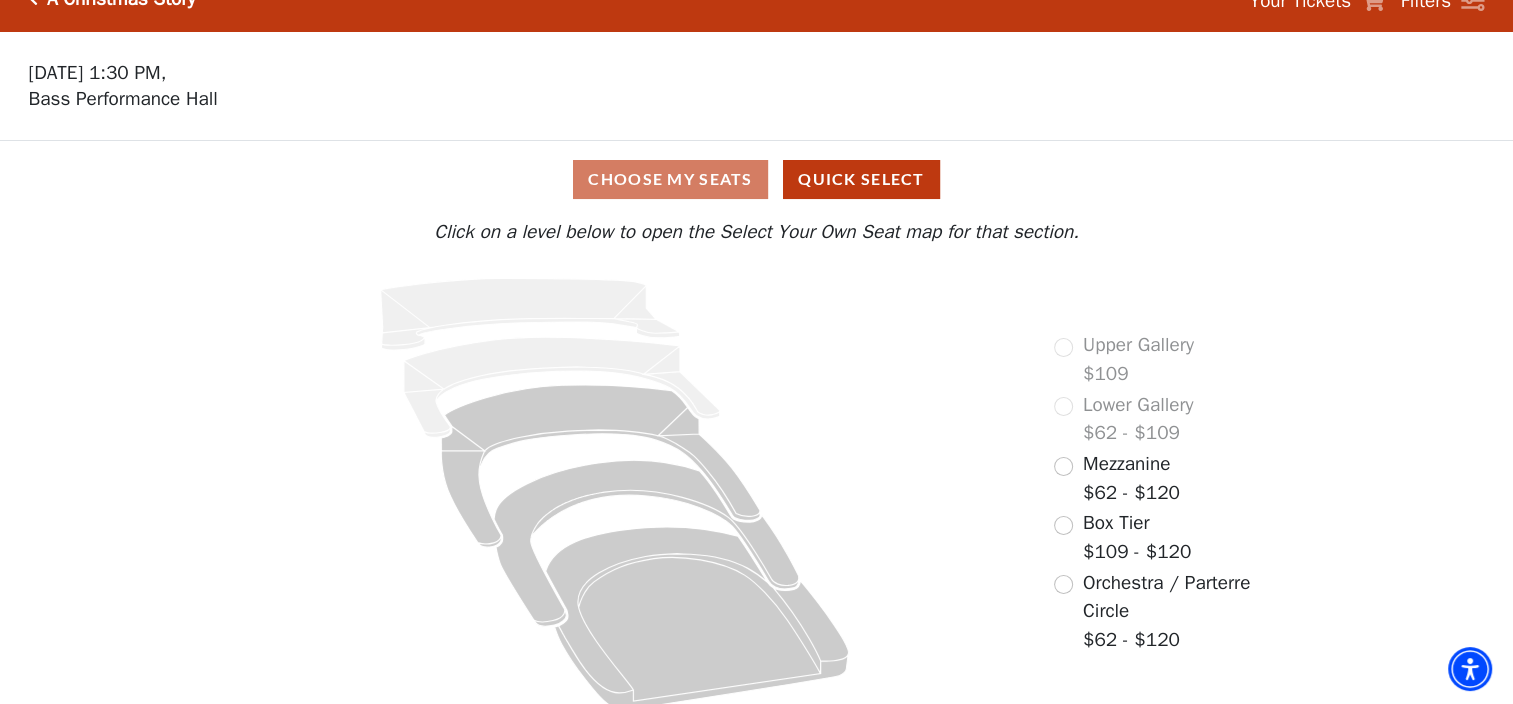 scroll, scrollTop: 50, scrollLeft: 0, axis: vertical 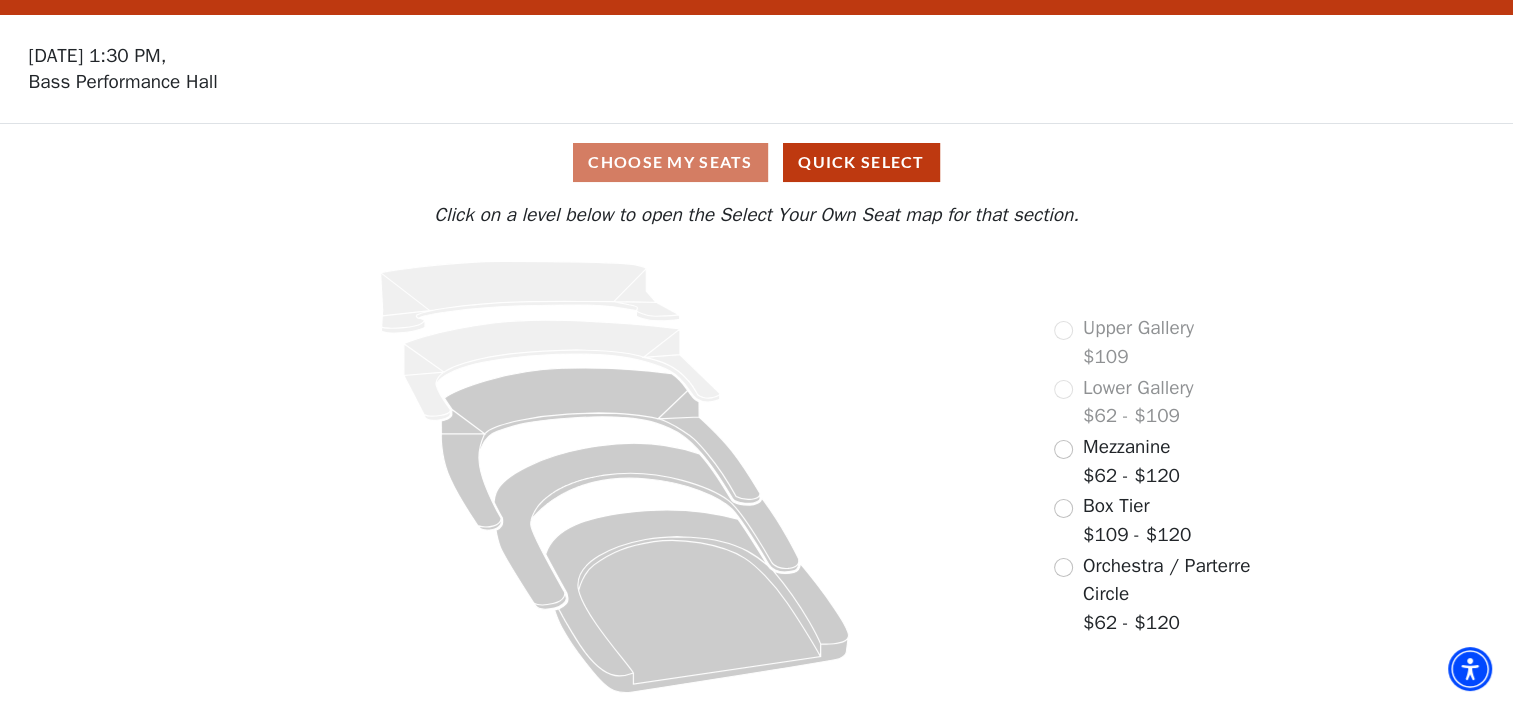 click on "Upper Gallery $109" at bounding box center [1123, 342] 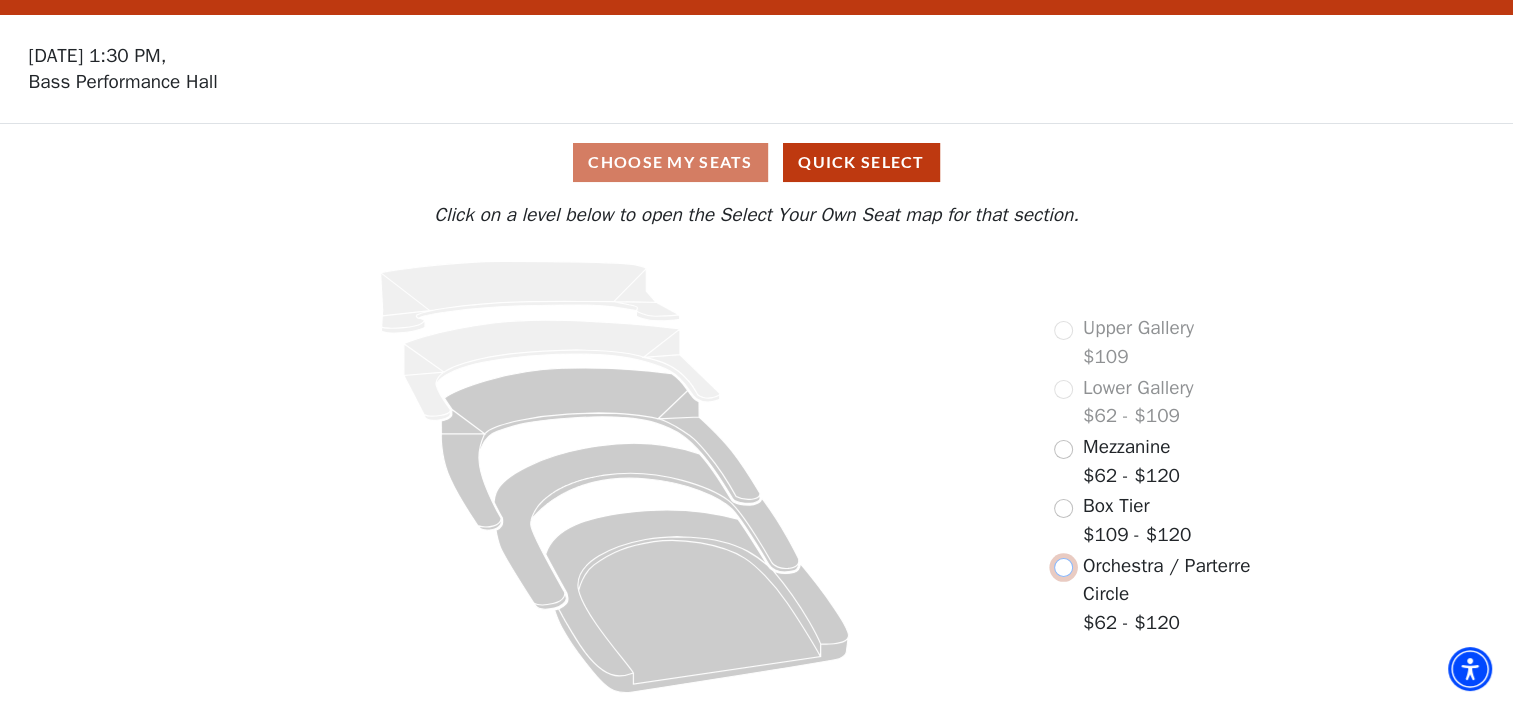 click at bounding box center [1063, 567] 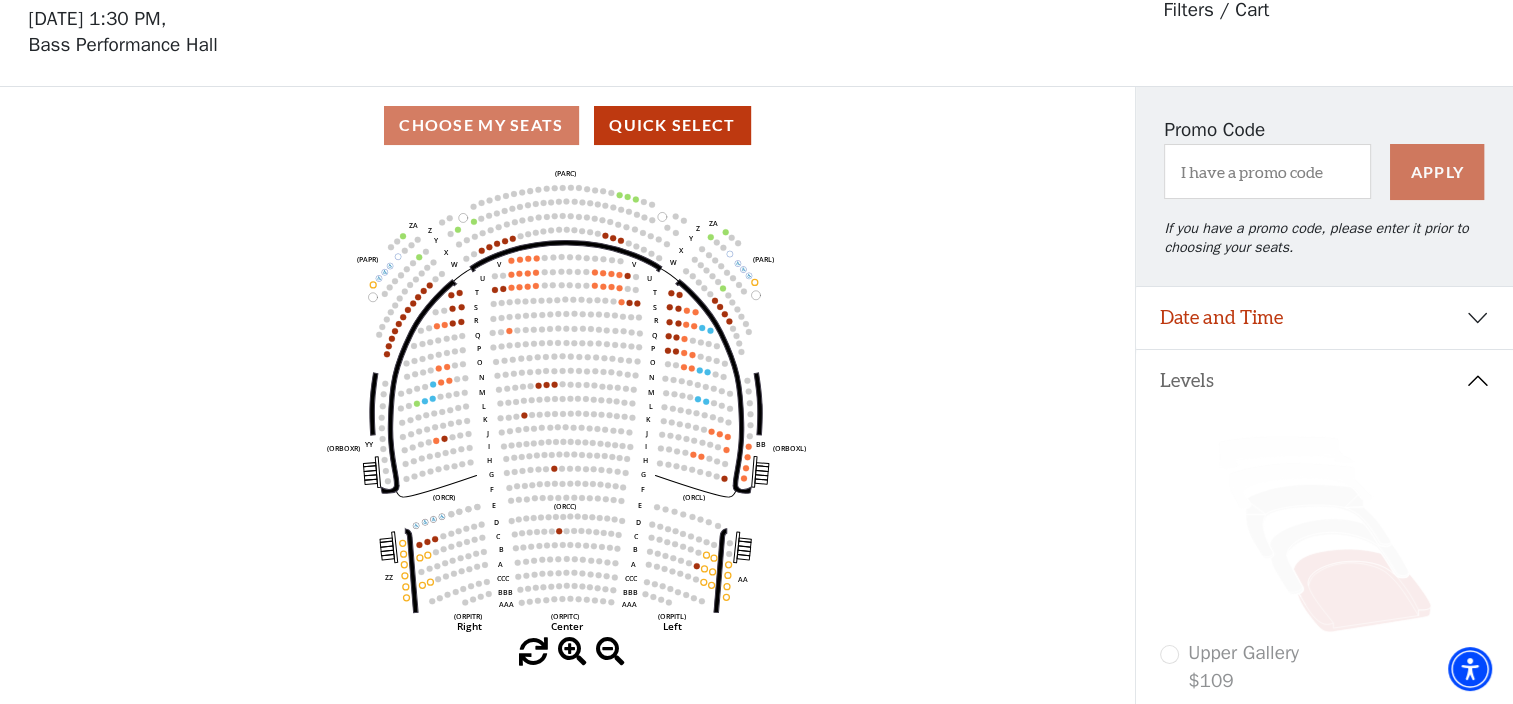 scroll, scrollTop: 92, scrollLeft: 0, axis: vertical 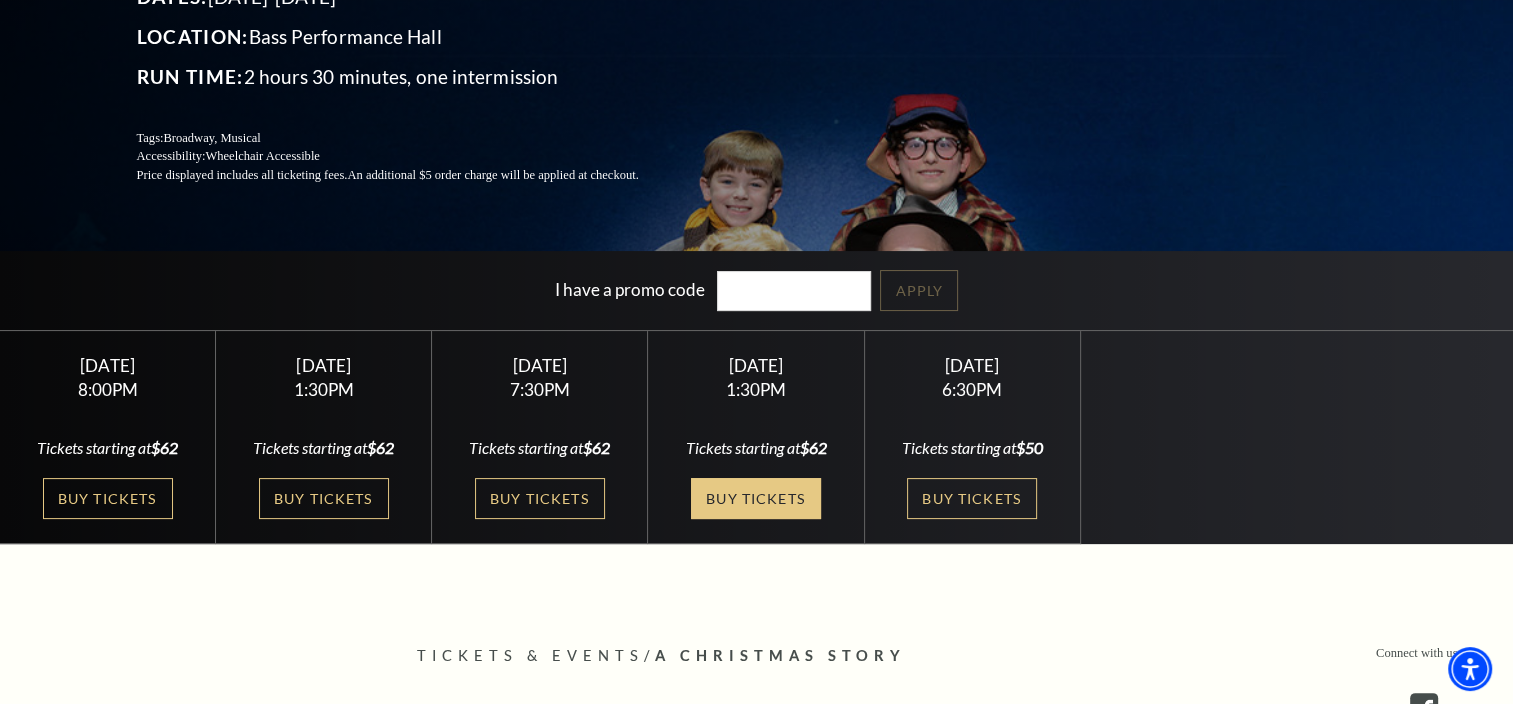 click on "Buy Tickets" at bounding box center [756, 498] 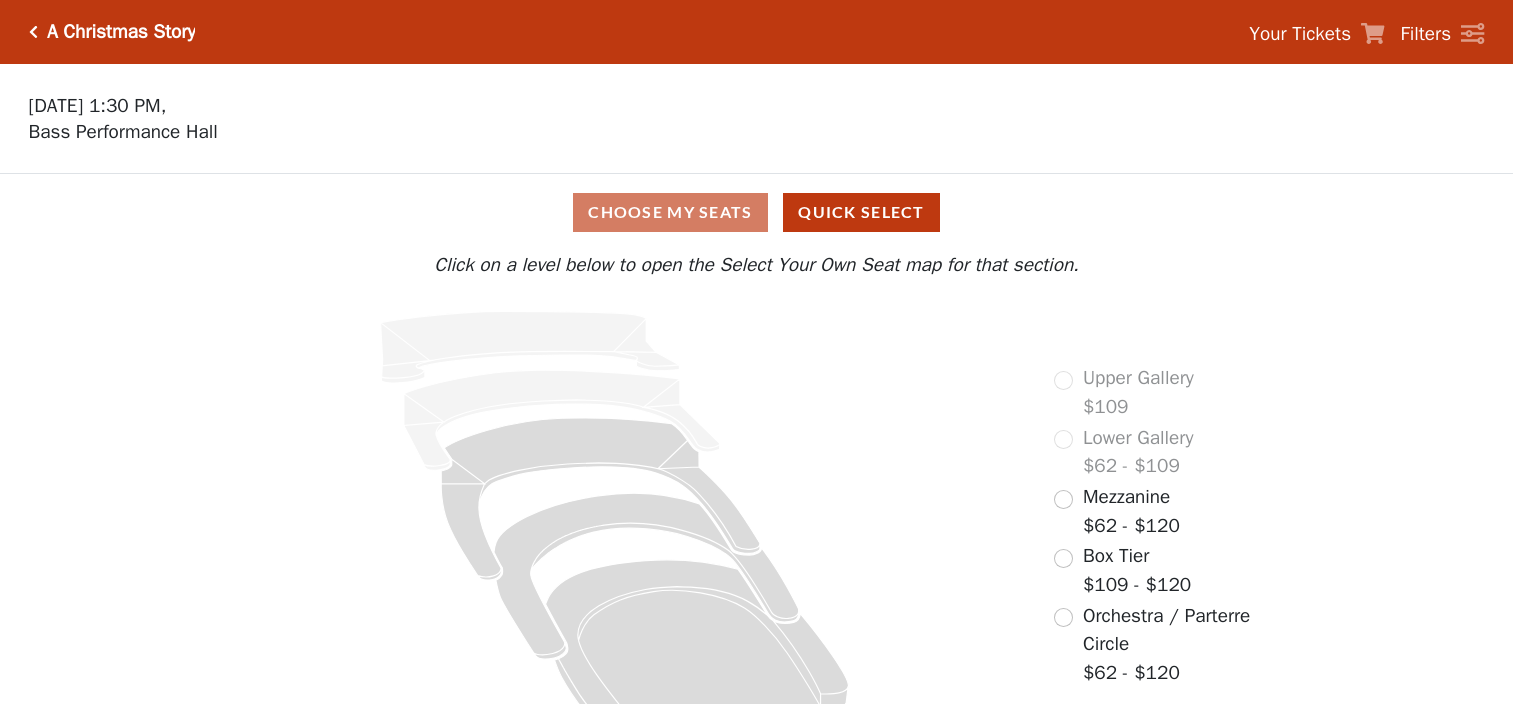 scroll, scrollTop: 0, scrollLeft: 0, axis: both 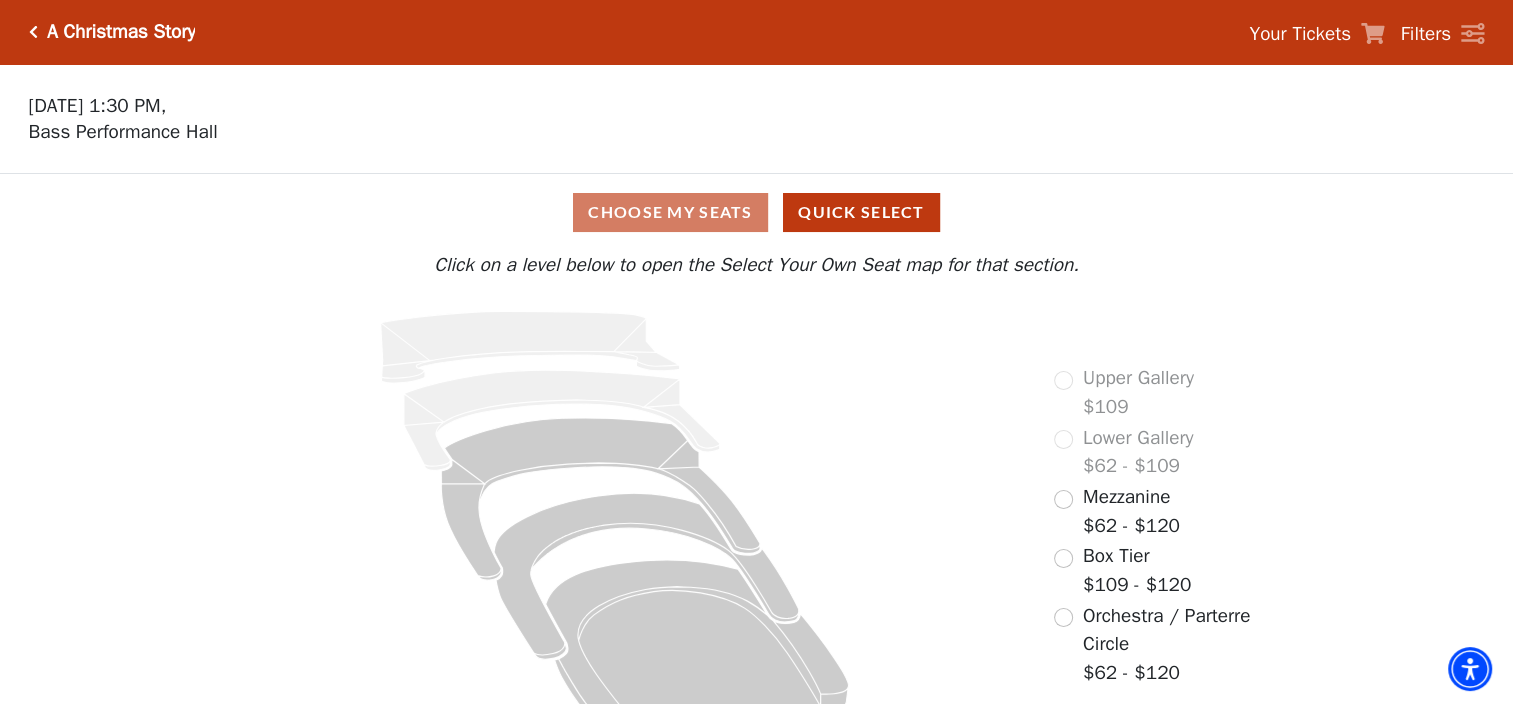 click on "Upper Gallery $109" at bounding box center (1123, 392) 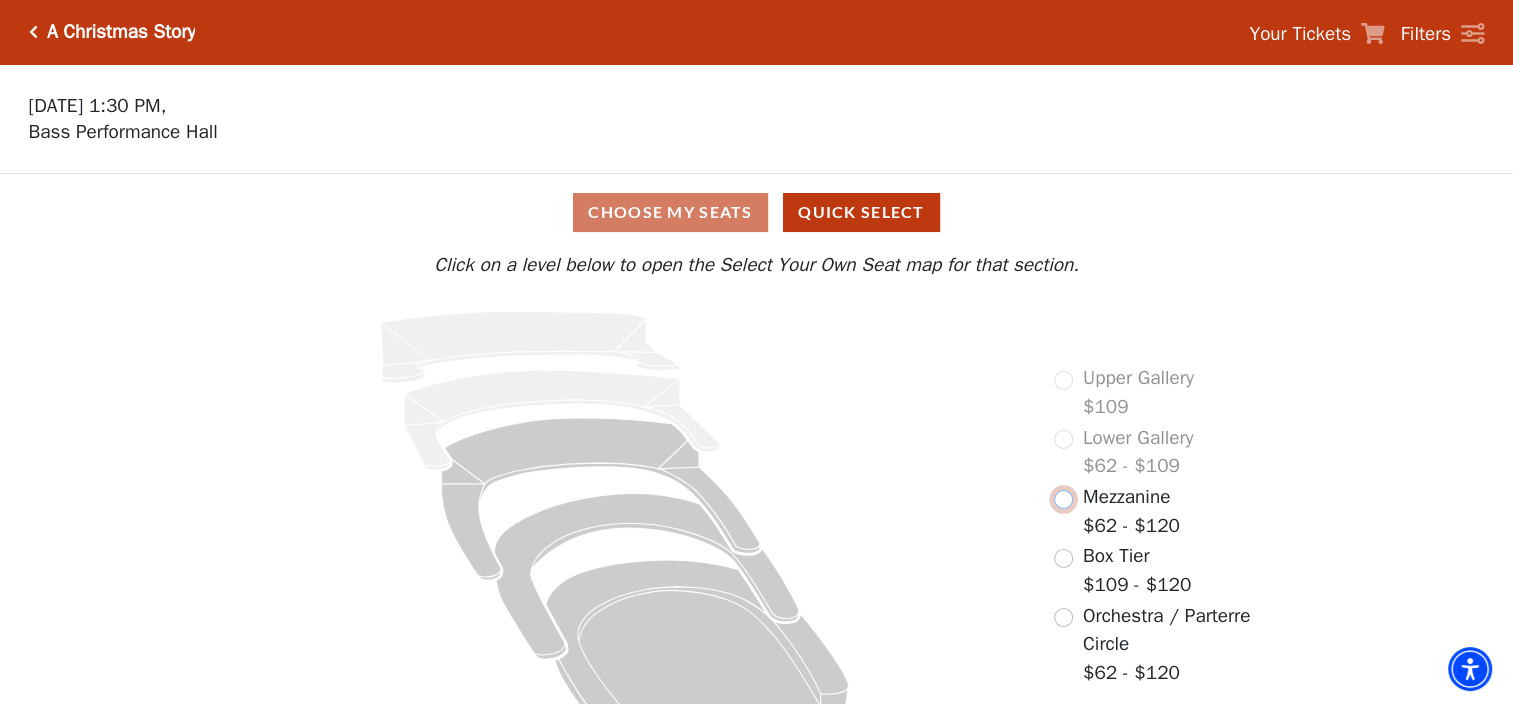 click at bounding box center (1063, 499) 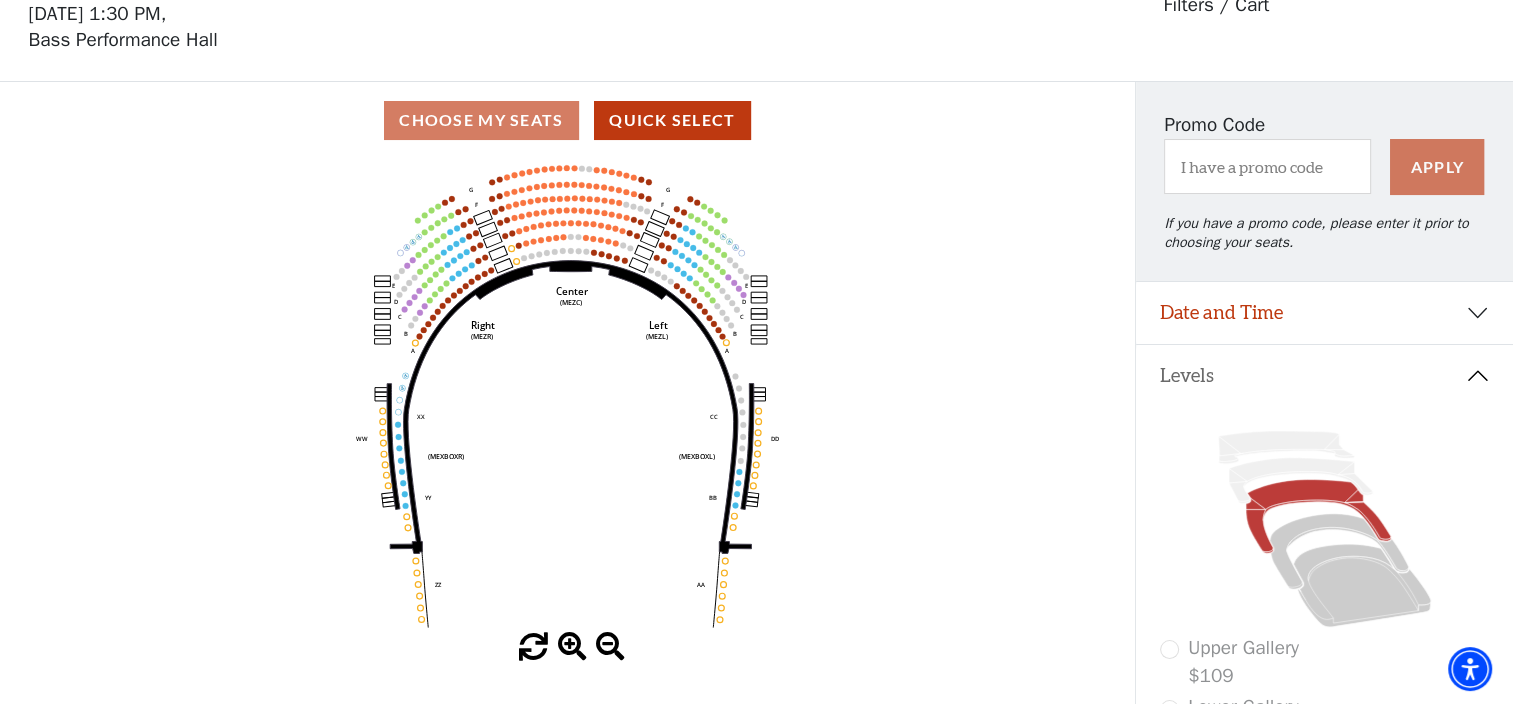 scroll, scrollTop: 0, scrollLeft: 0, axis: both 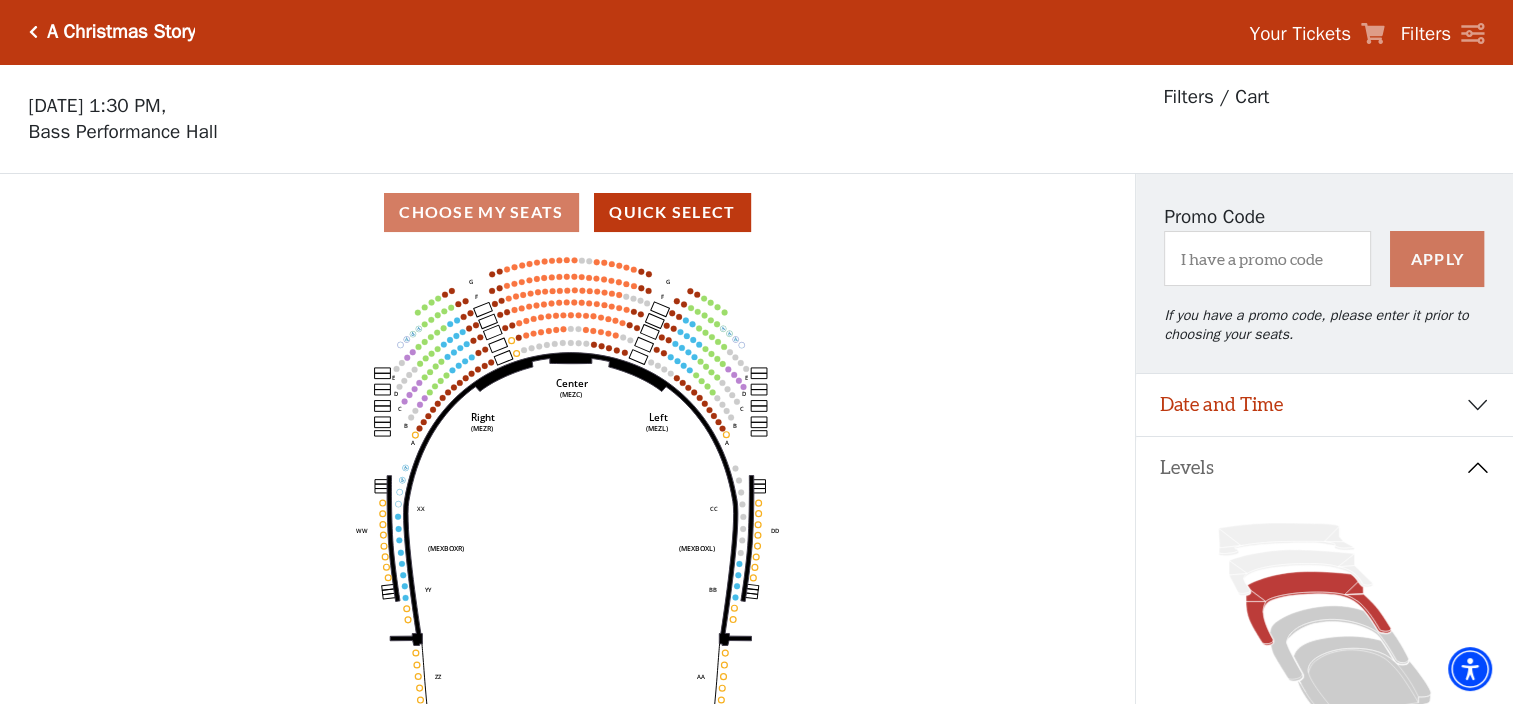 click on "Choose My Seats
Quick Select" at bounding box center (567, 212) 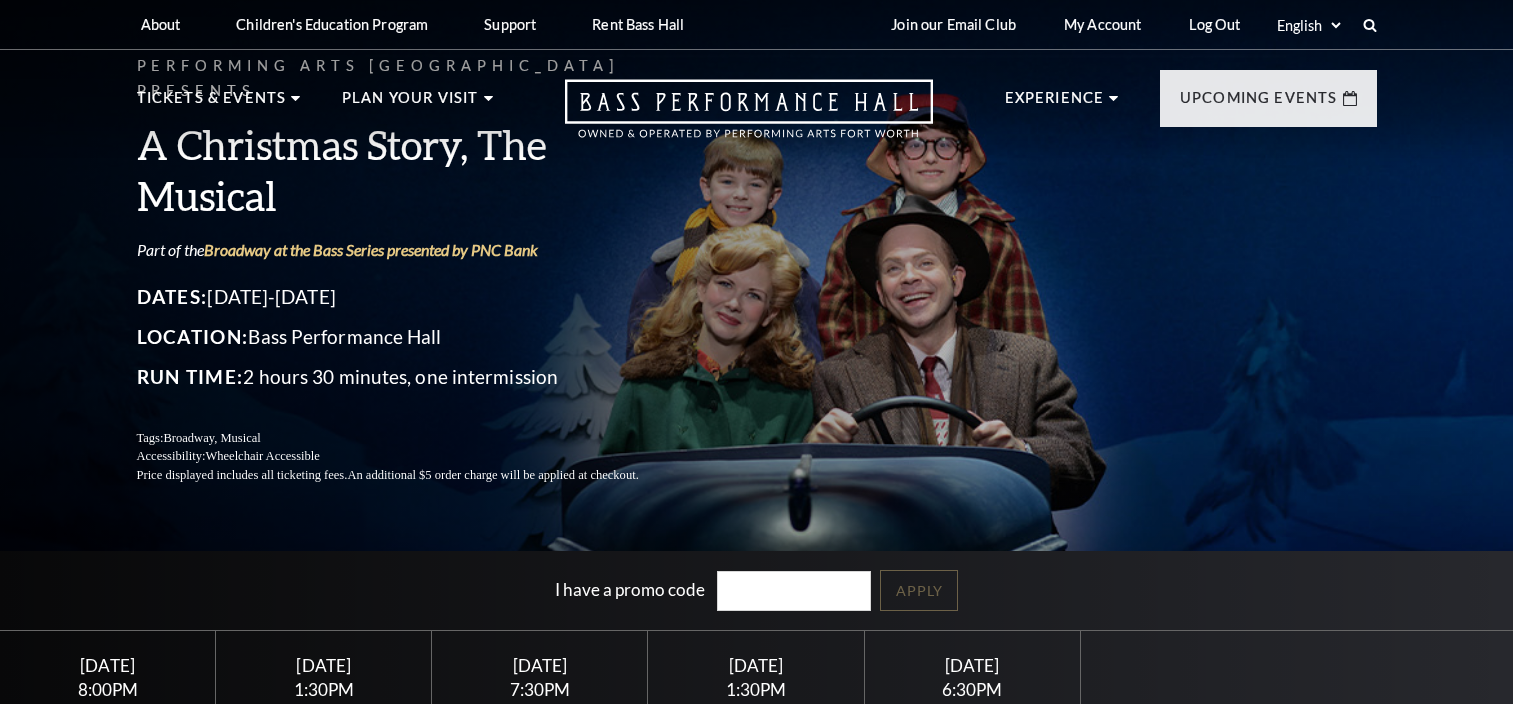 scroll, scrollTop: 0, scrollLeft: 0, axis: both 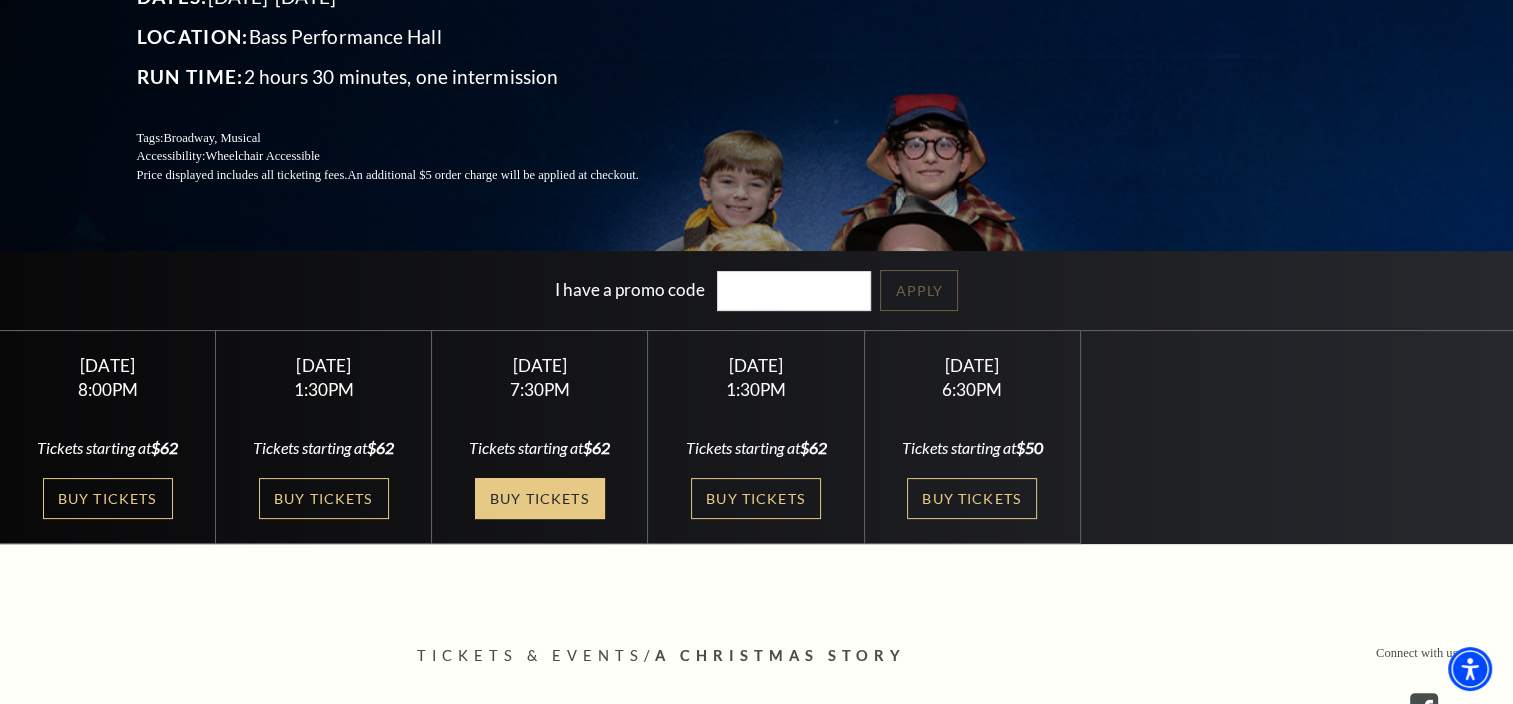 click on "Buy Tickets" at bounding box center [540, 498] 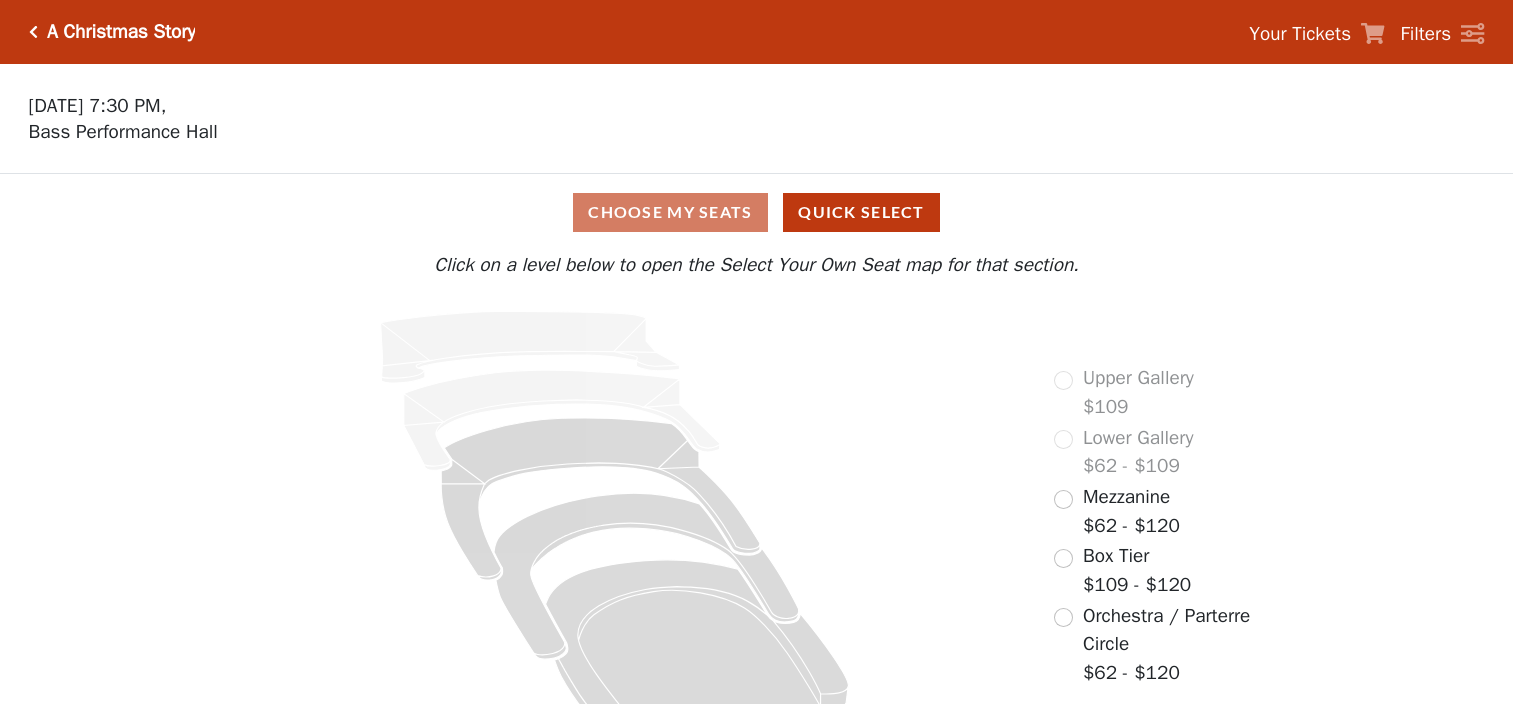 scroll, scrollTop: 0, scrollLeft: 0, axis: both 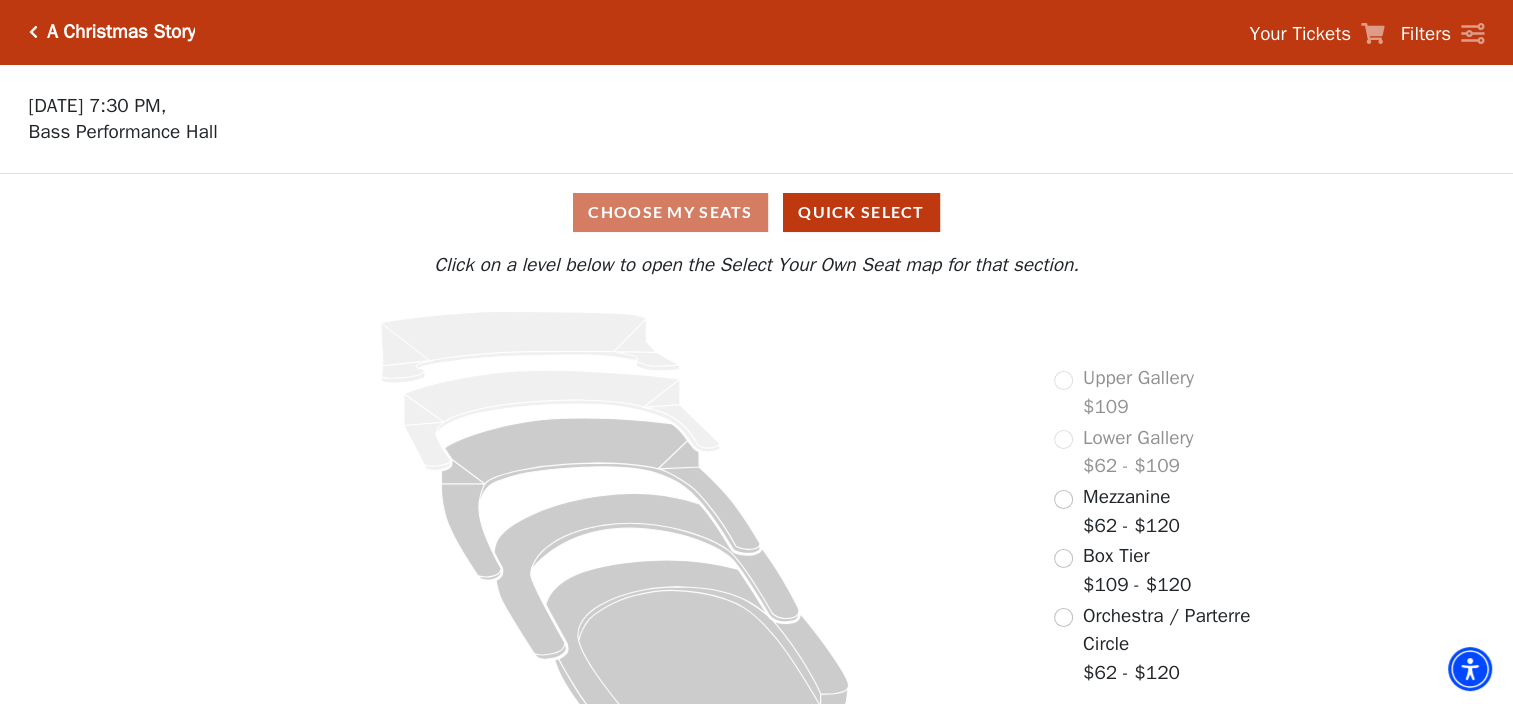 click at bounding box center (33, 32) 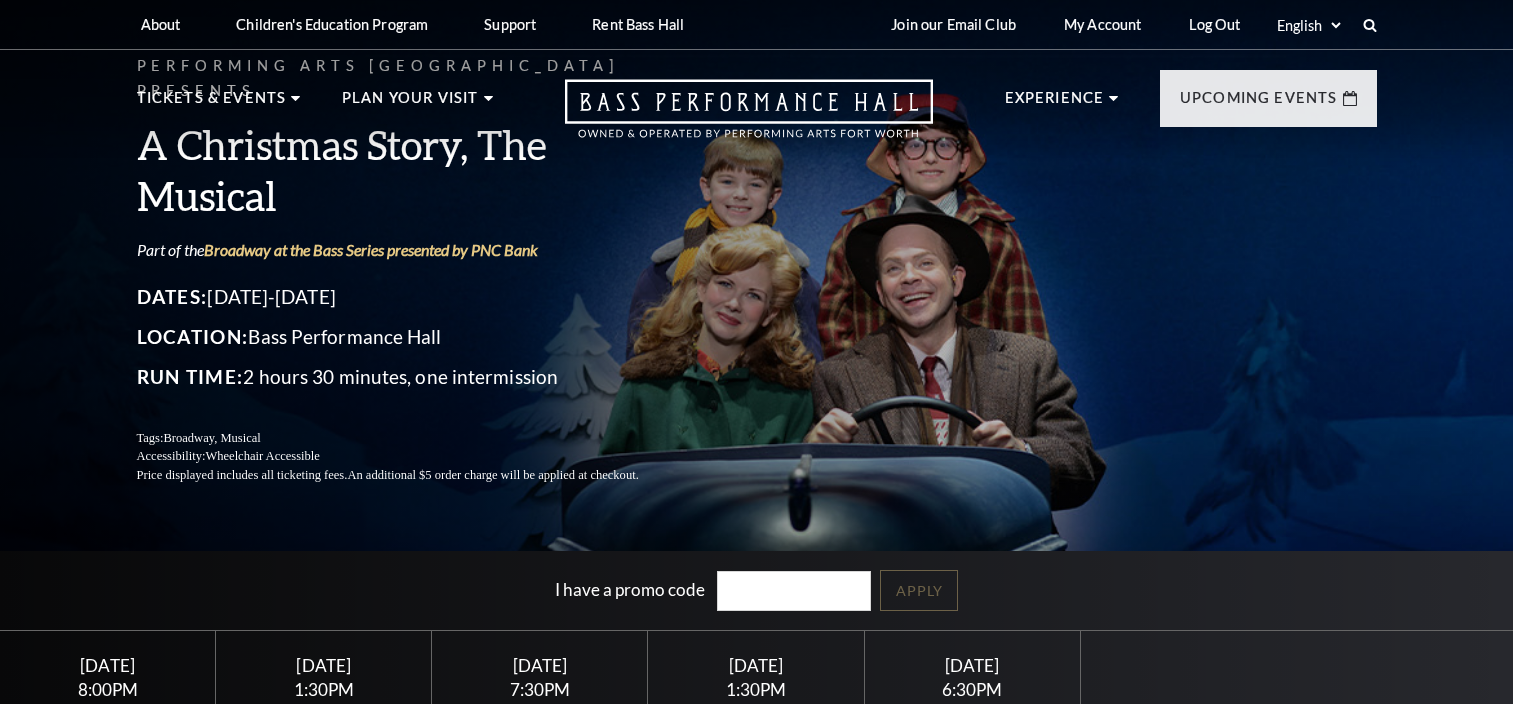 scroll, scrollTop: 0, scrollLeft: 0, axis: both 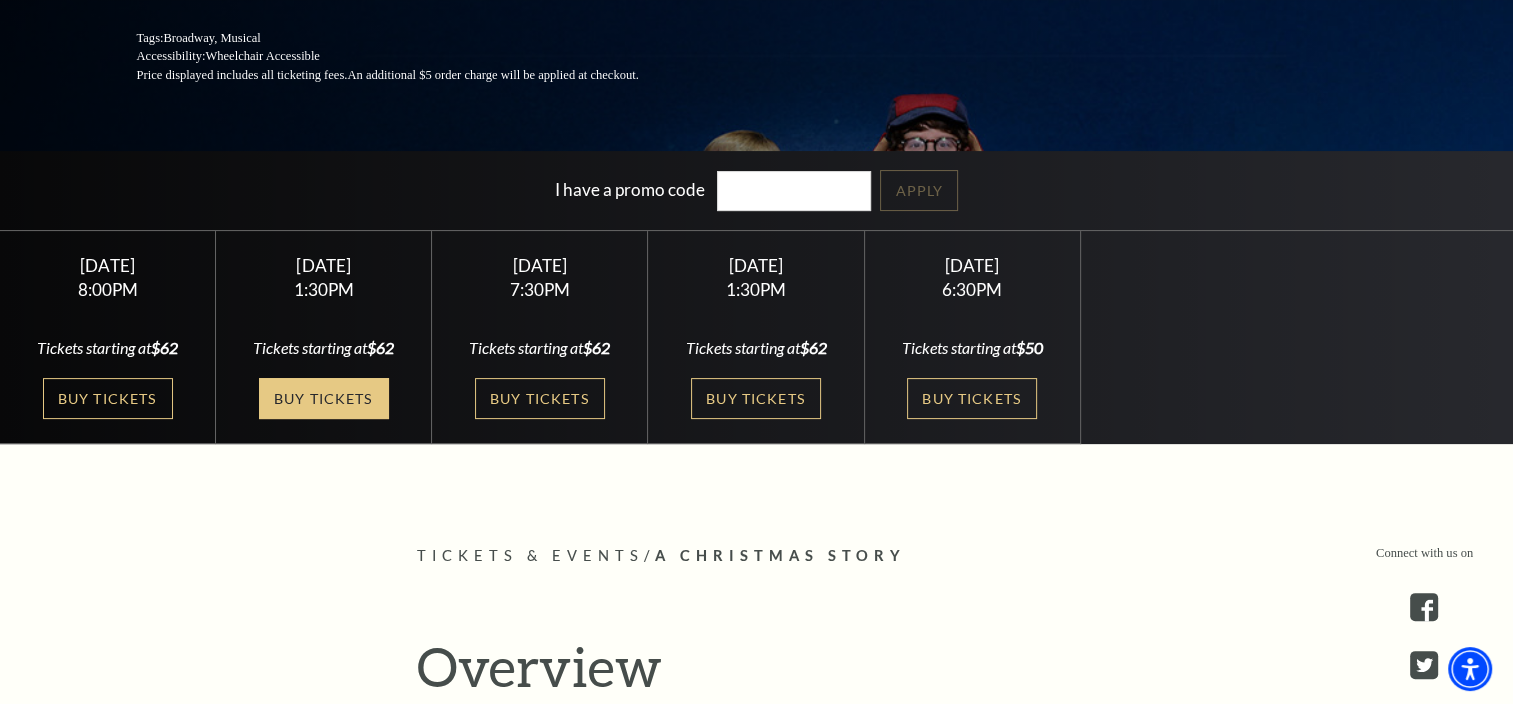 click on "Buy Tickets" at bounding box center [324, 398] 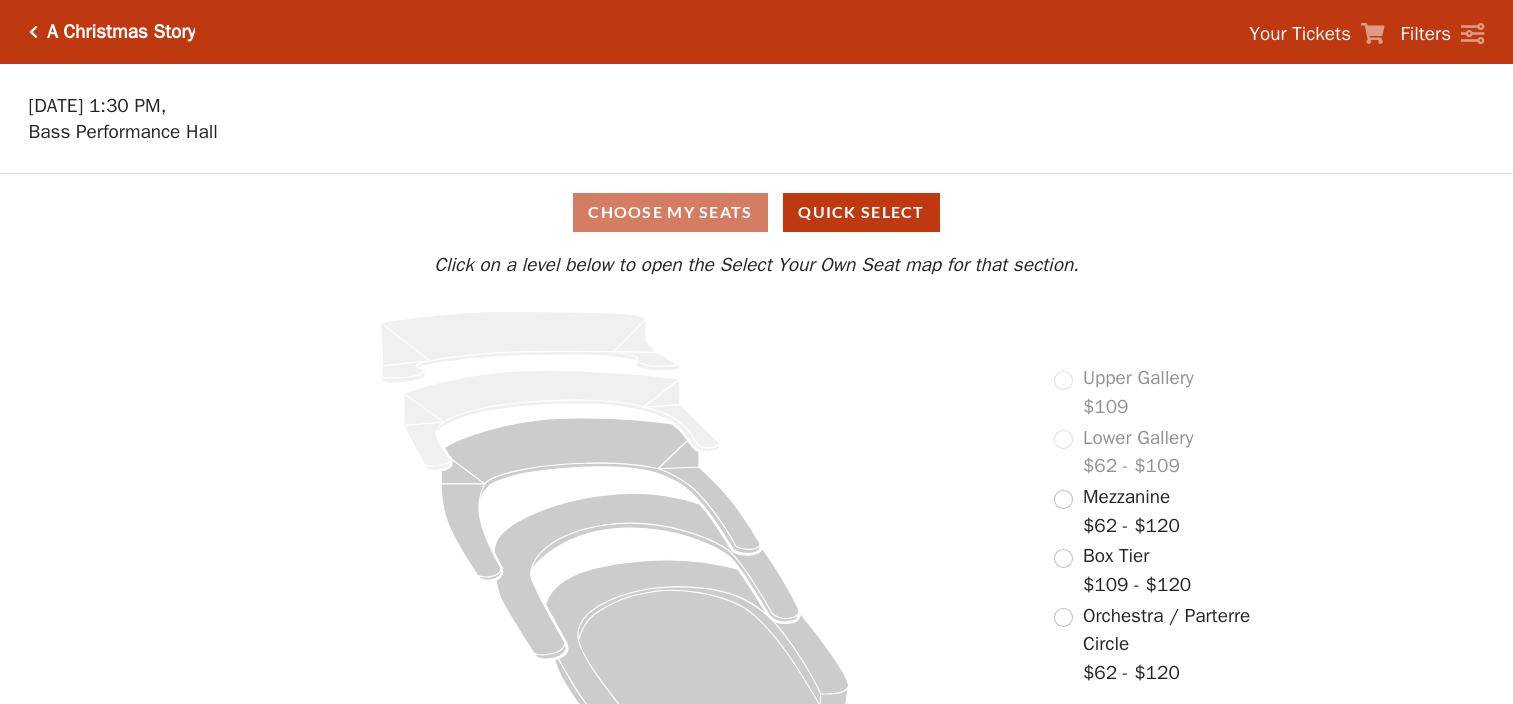 scroll, scrollTop: 0, scrollLeft: 0, axis: both 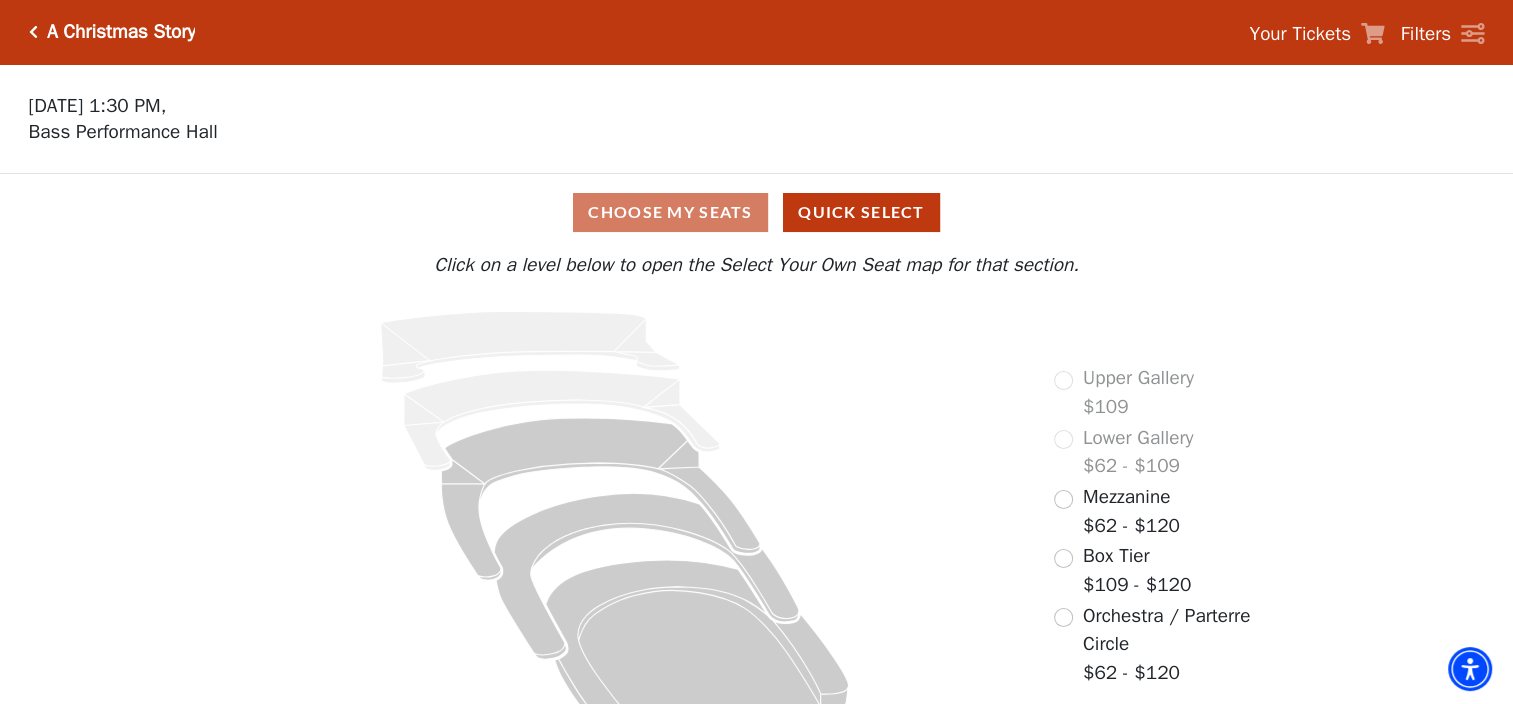 click at bounding box center [33, 32] 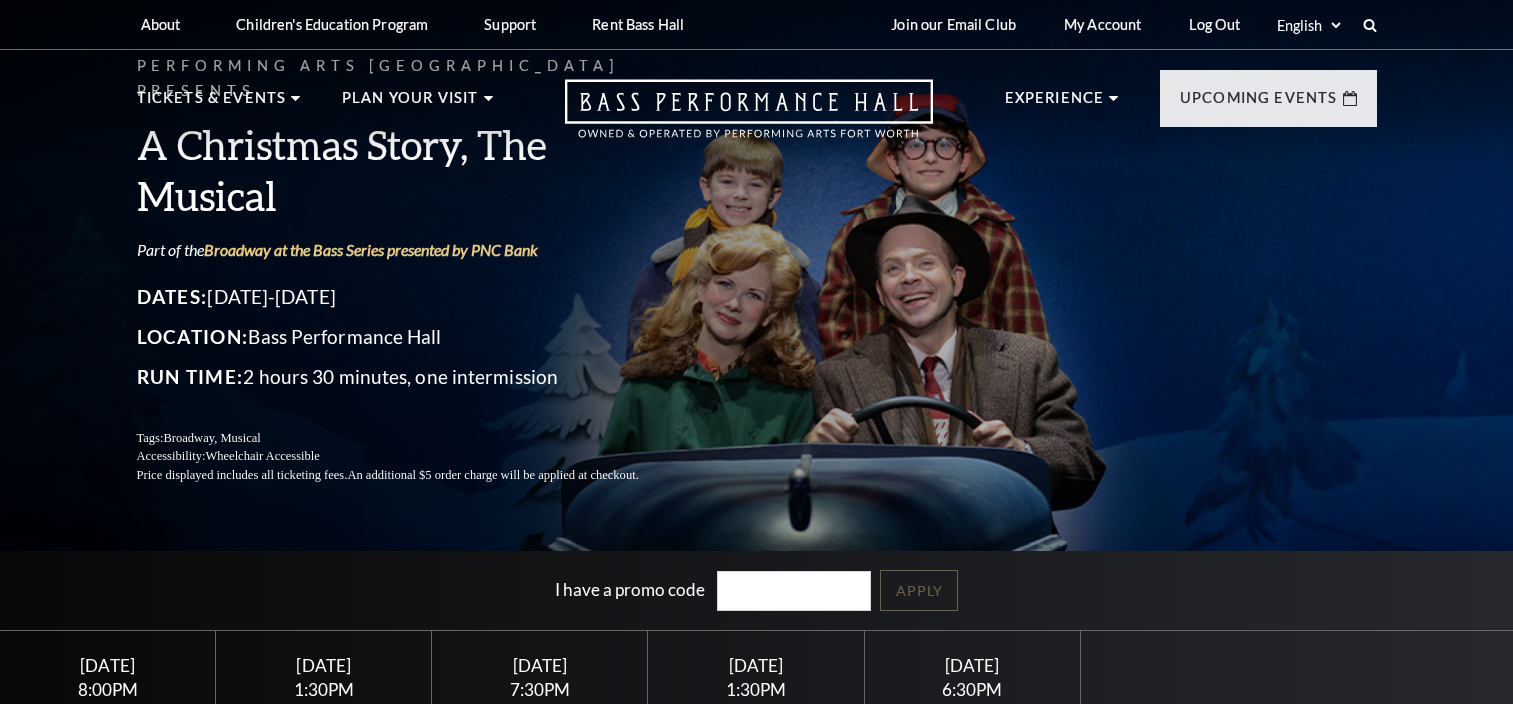 scroll, scrollTop: 0, scrollLeft: 0, axis: both 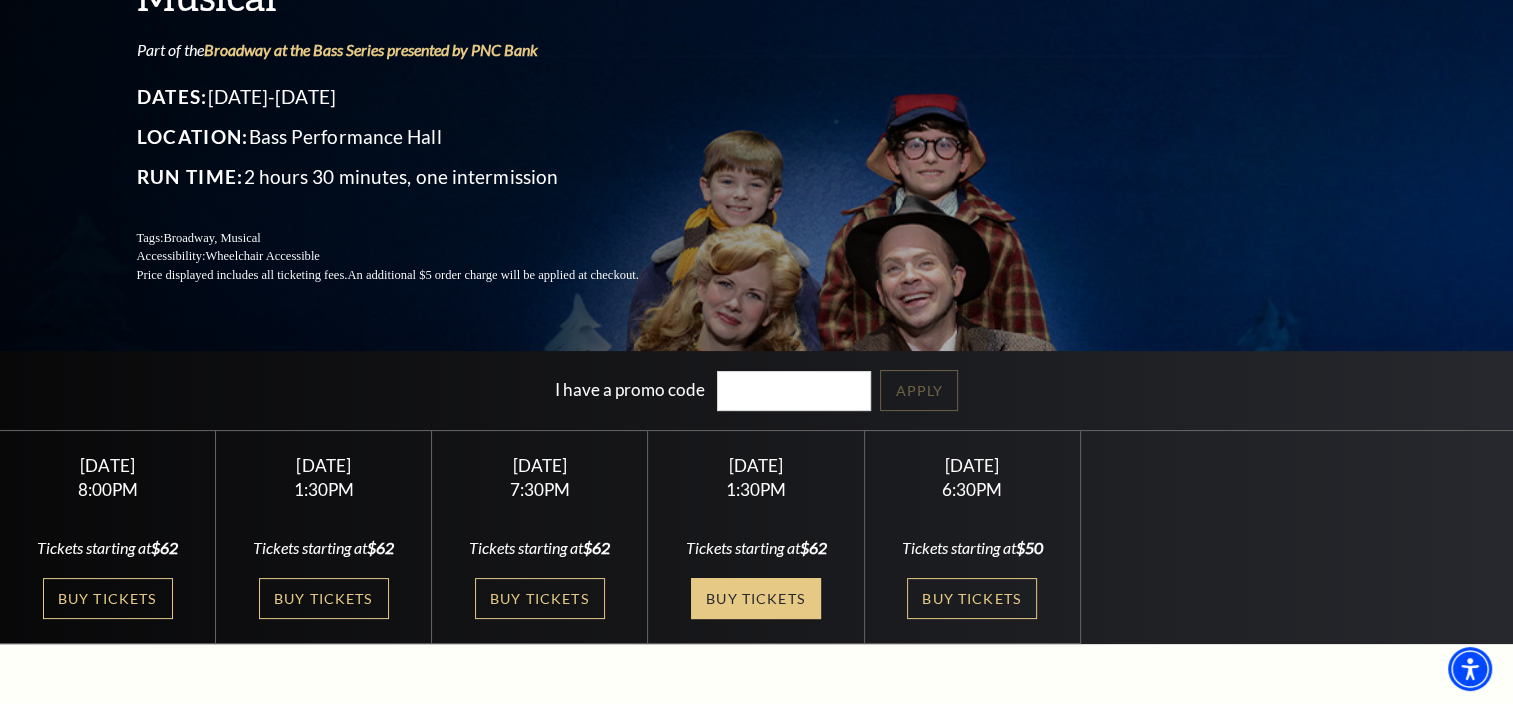 click on "Buy Tickets" at bounding box center (756, 598) 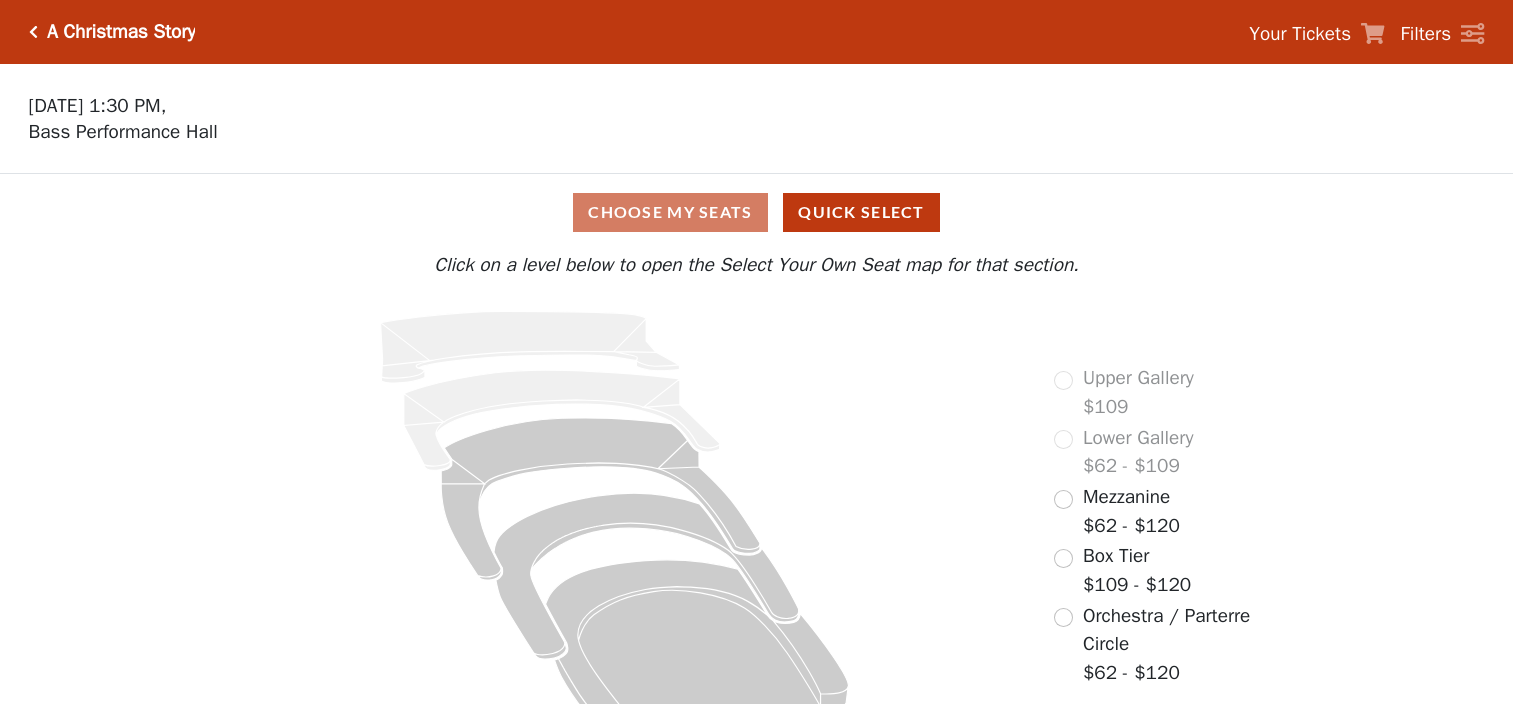 scroll, scrollTop: 0, scrollLeft: 0, axis: both 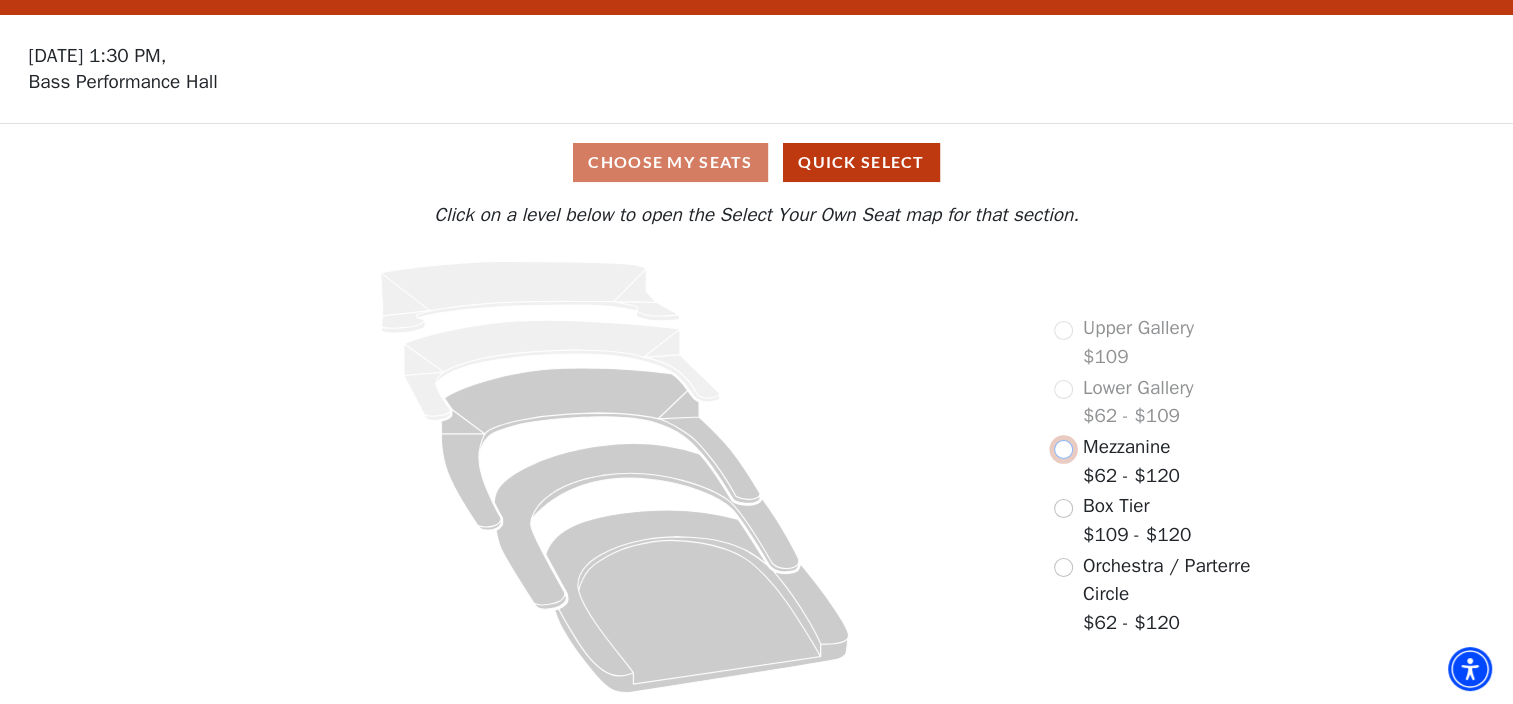 click at bounding box center (1063, 449) 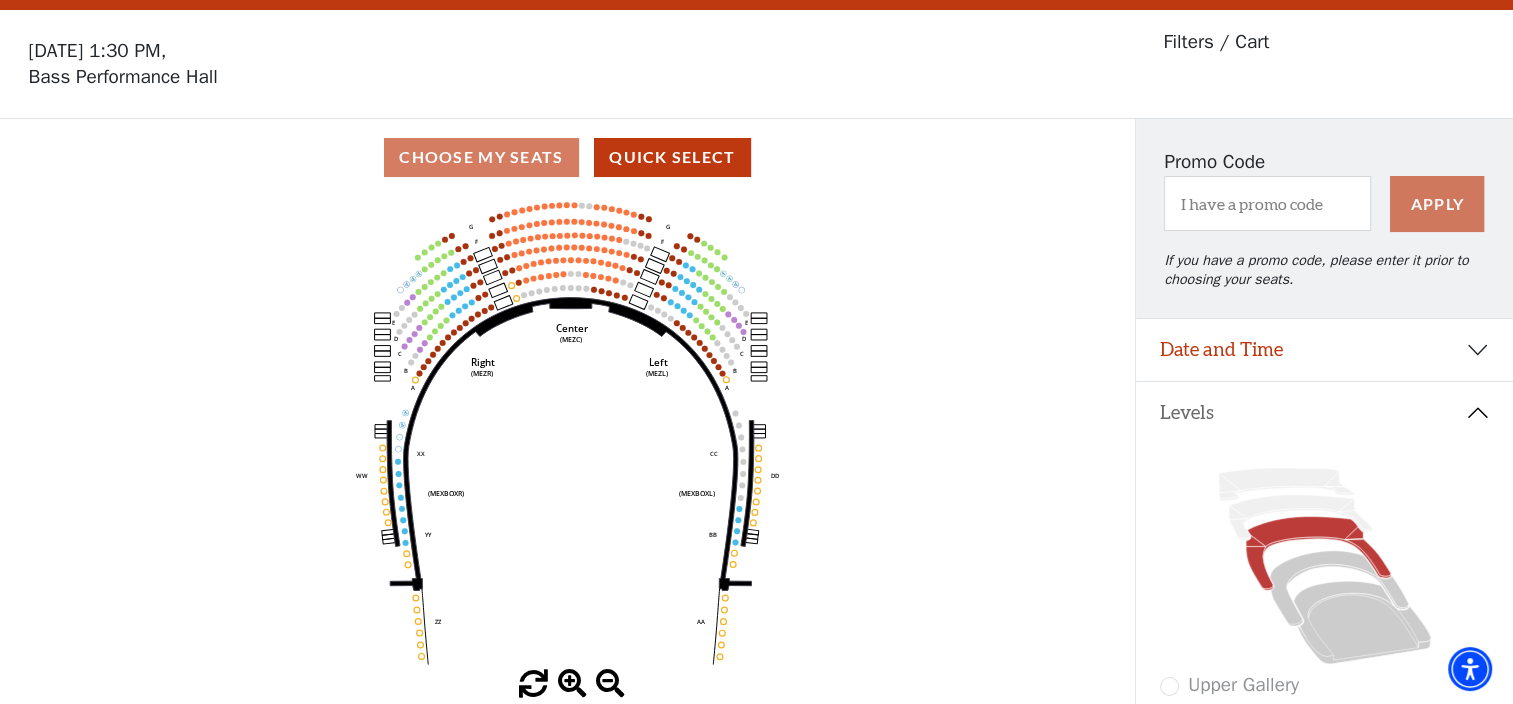 scroll, scrollTop: 92, scrollLeft: 0, axis: vertical 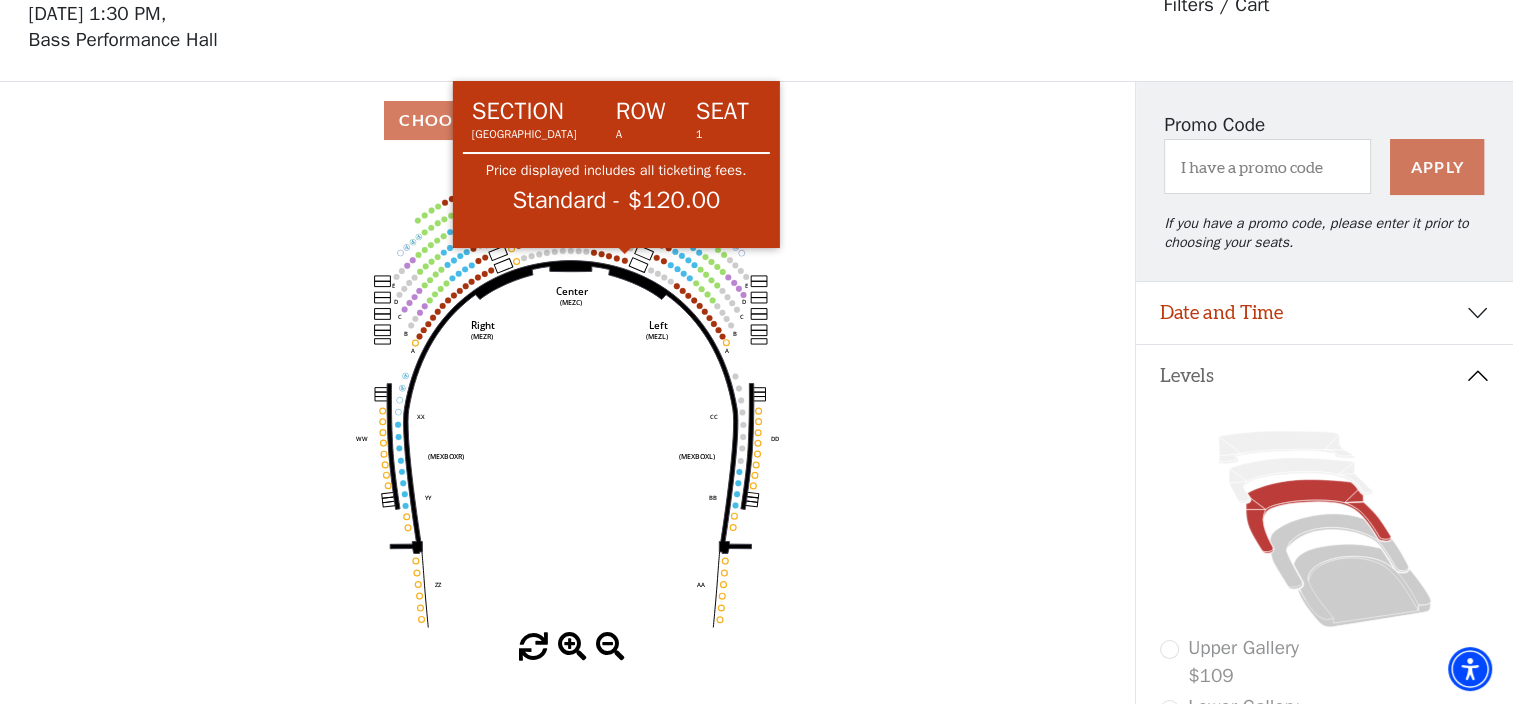 click 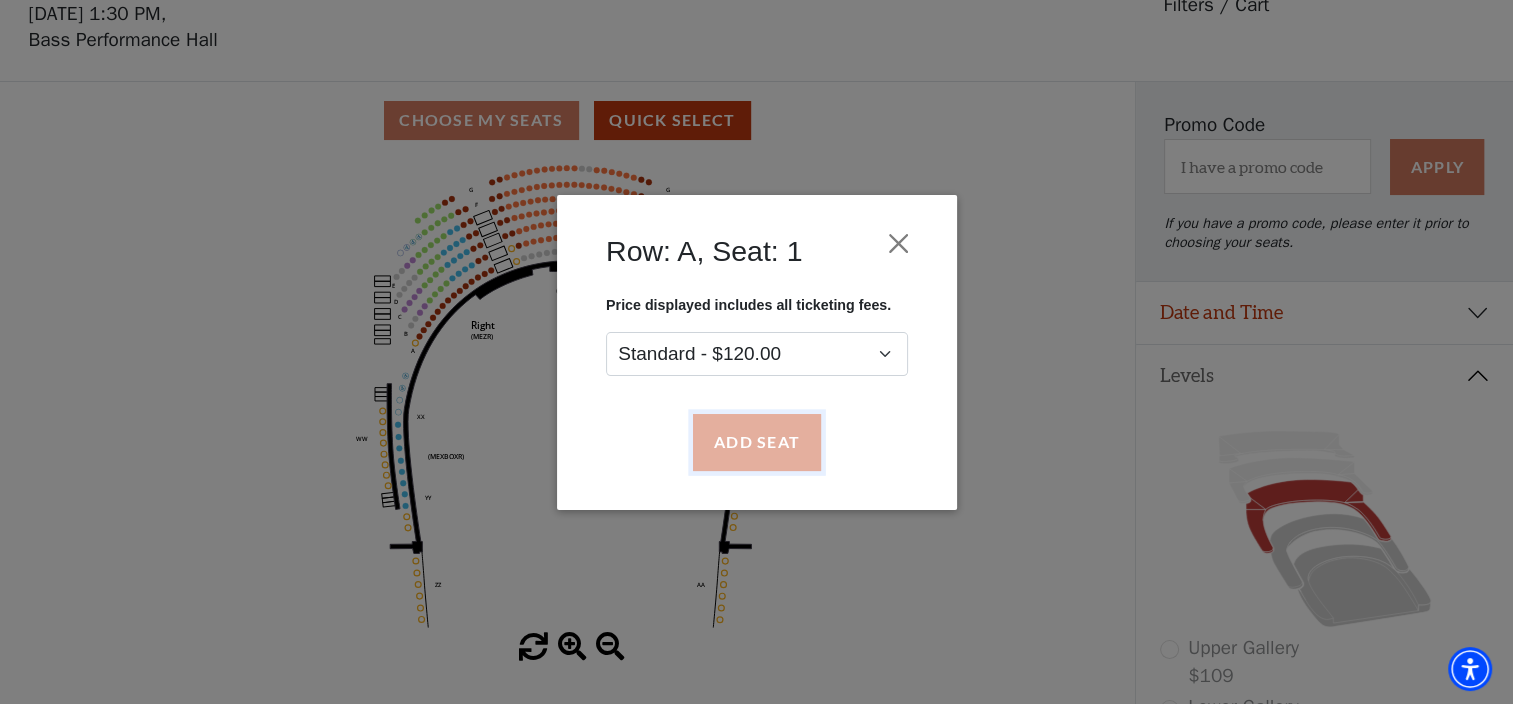 click on "Add Seat" at bounding box center (756, 442) 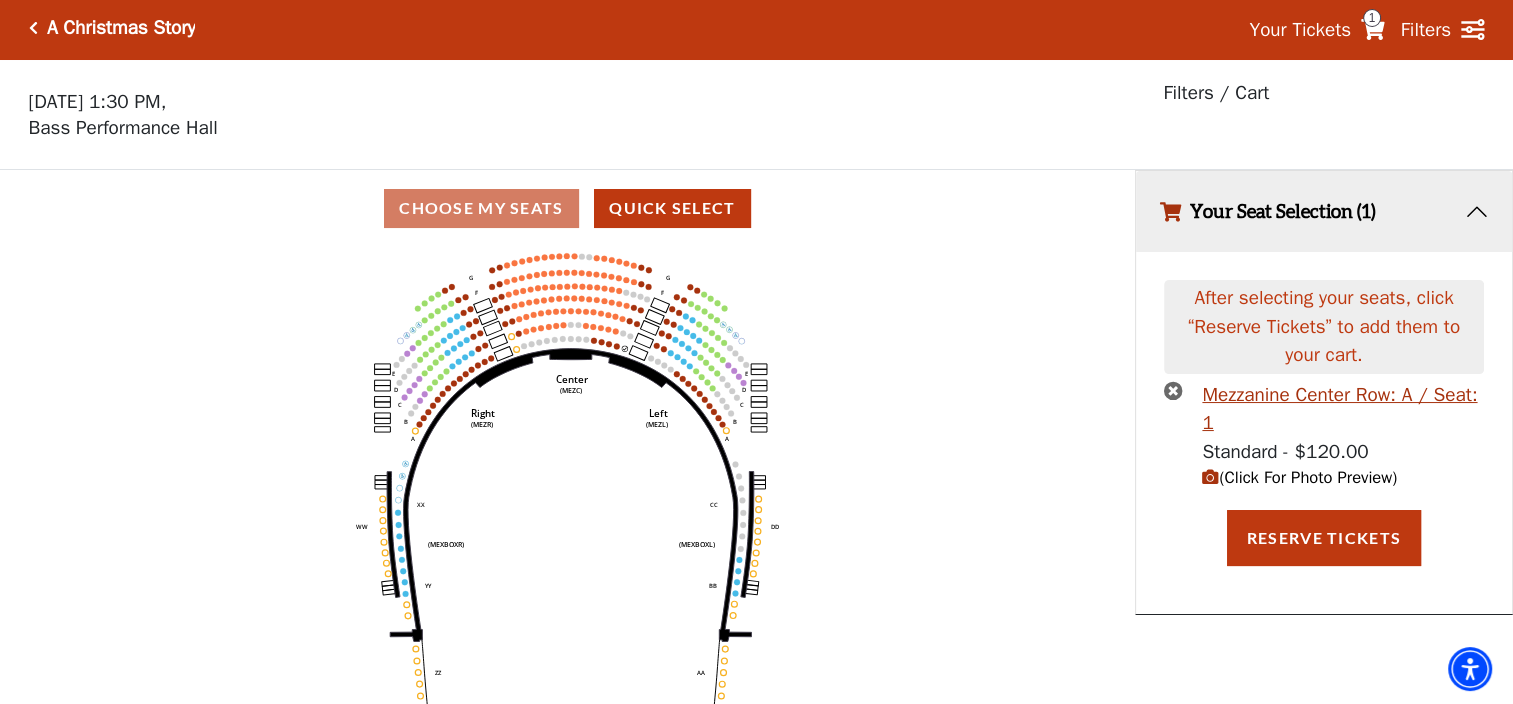 scroll, scrollTop: 0, scrollLeft: 0, axis: both 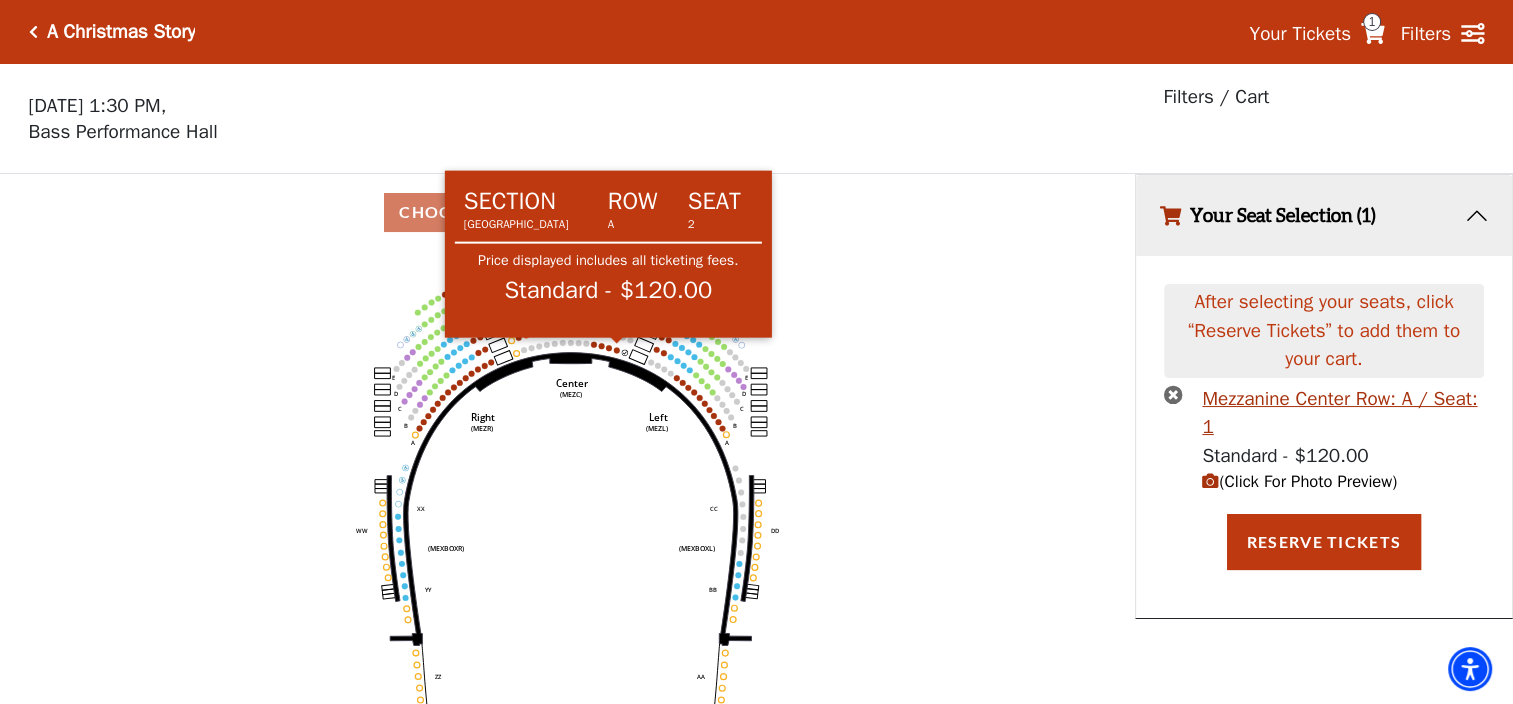 click 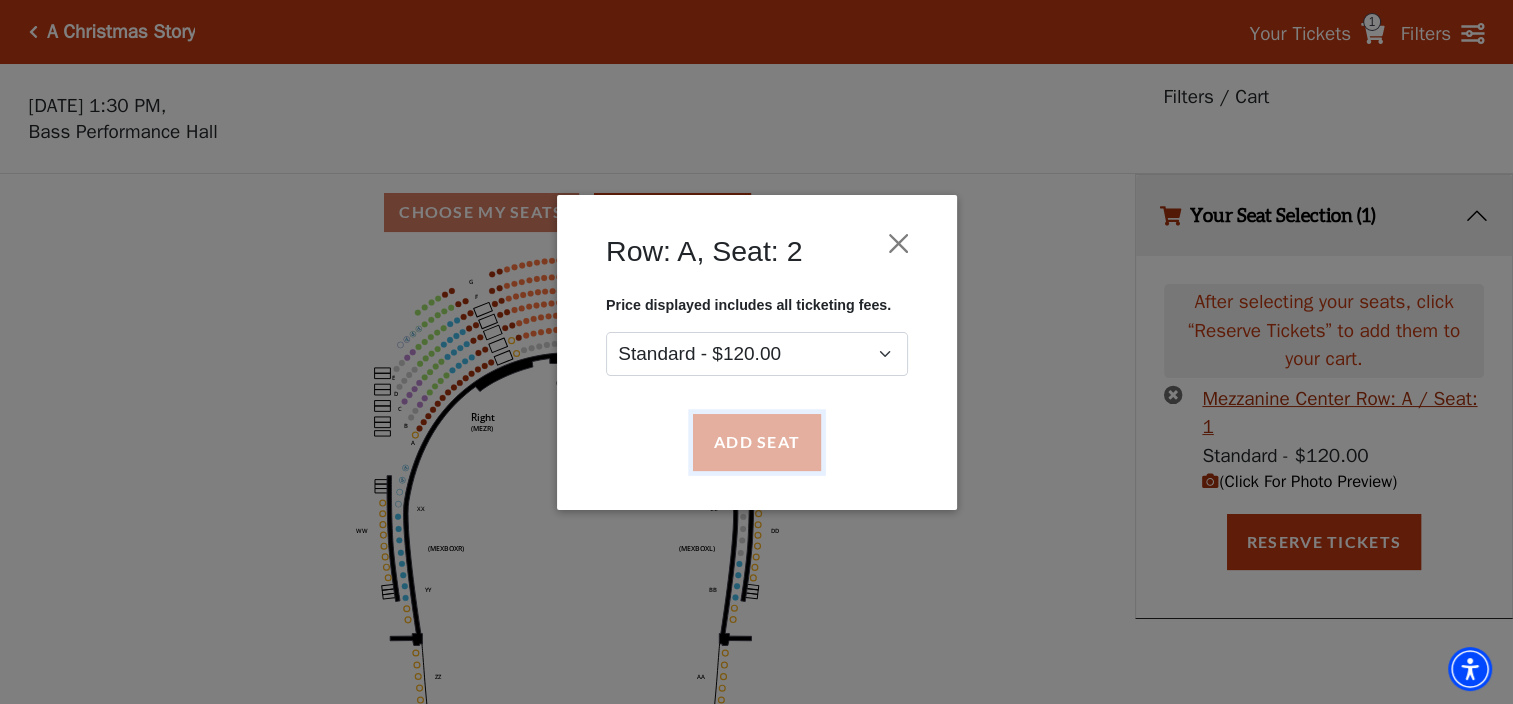 click on "Add Seat" at bounding box center (756, 442) 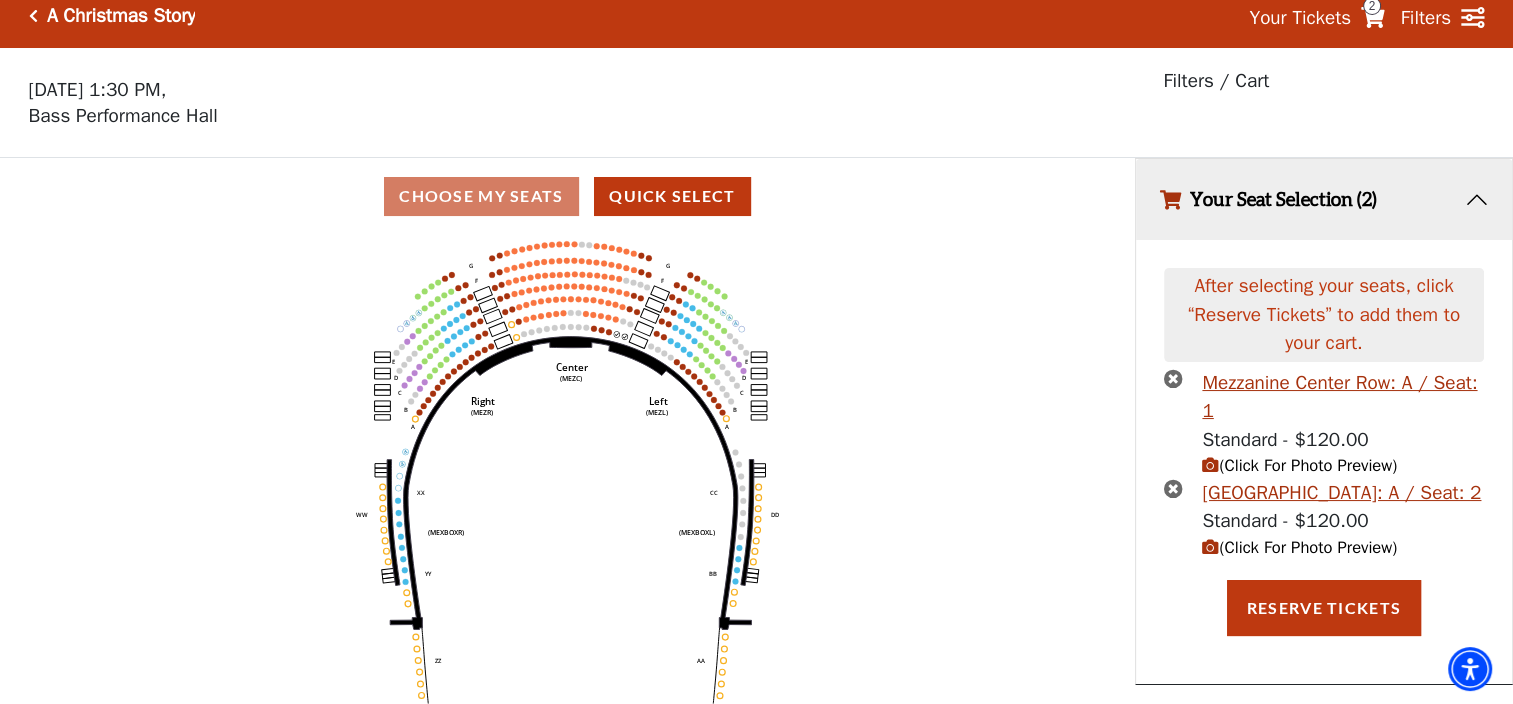 scroll, scrollTop: 0, scrollLeft: 0, axis: both 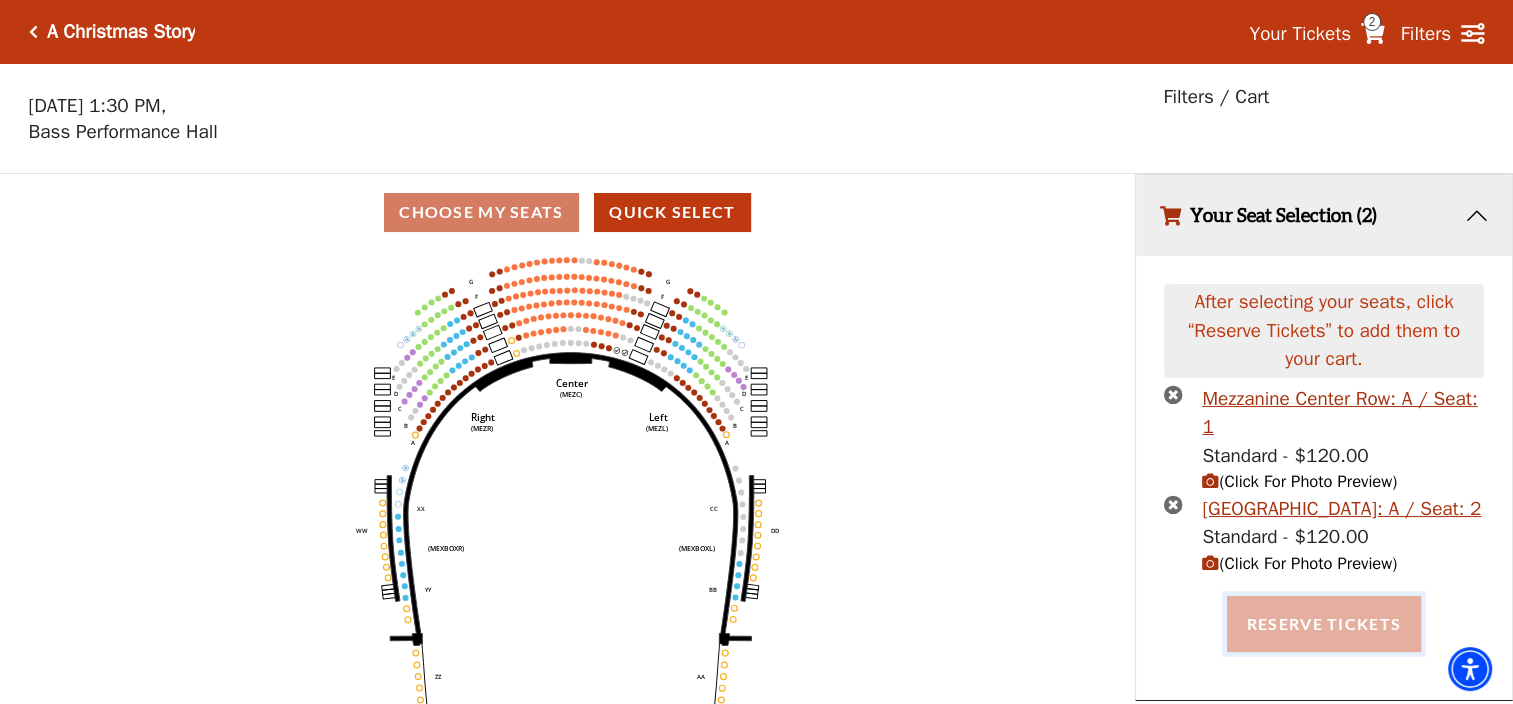click on "Reserve Tickets" at bounding box center [1324, 624] 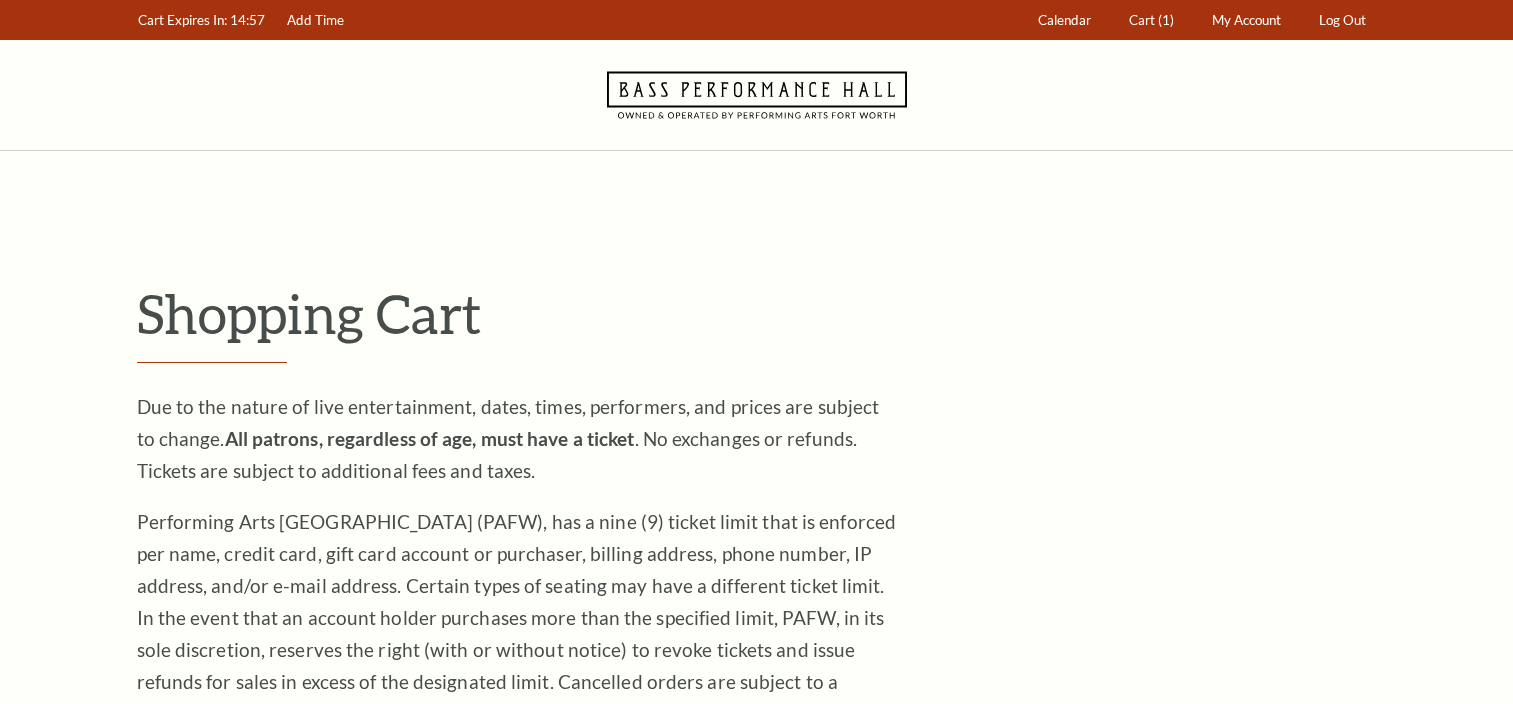 scroll, scrollTop: 0, scrollLeft: 0, axis: both 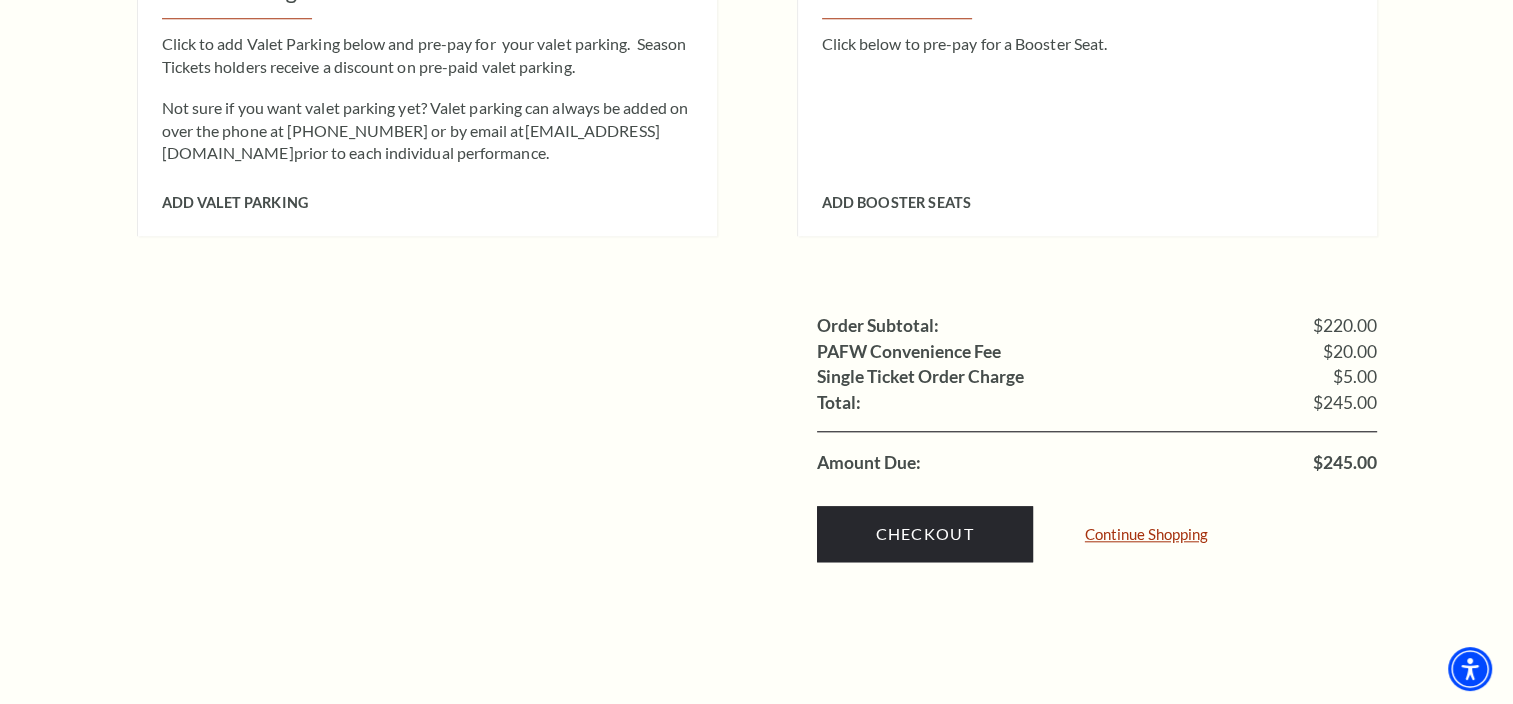 click on "Continue Shopping" at bounding box center (1146, 534) 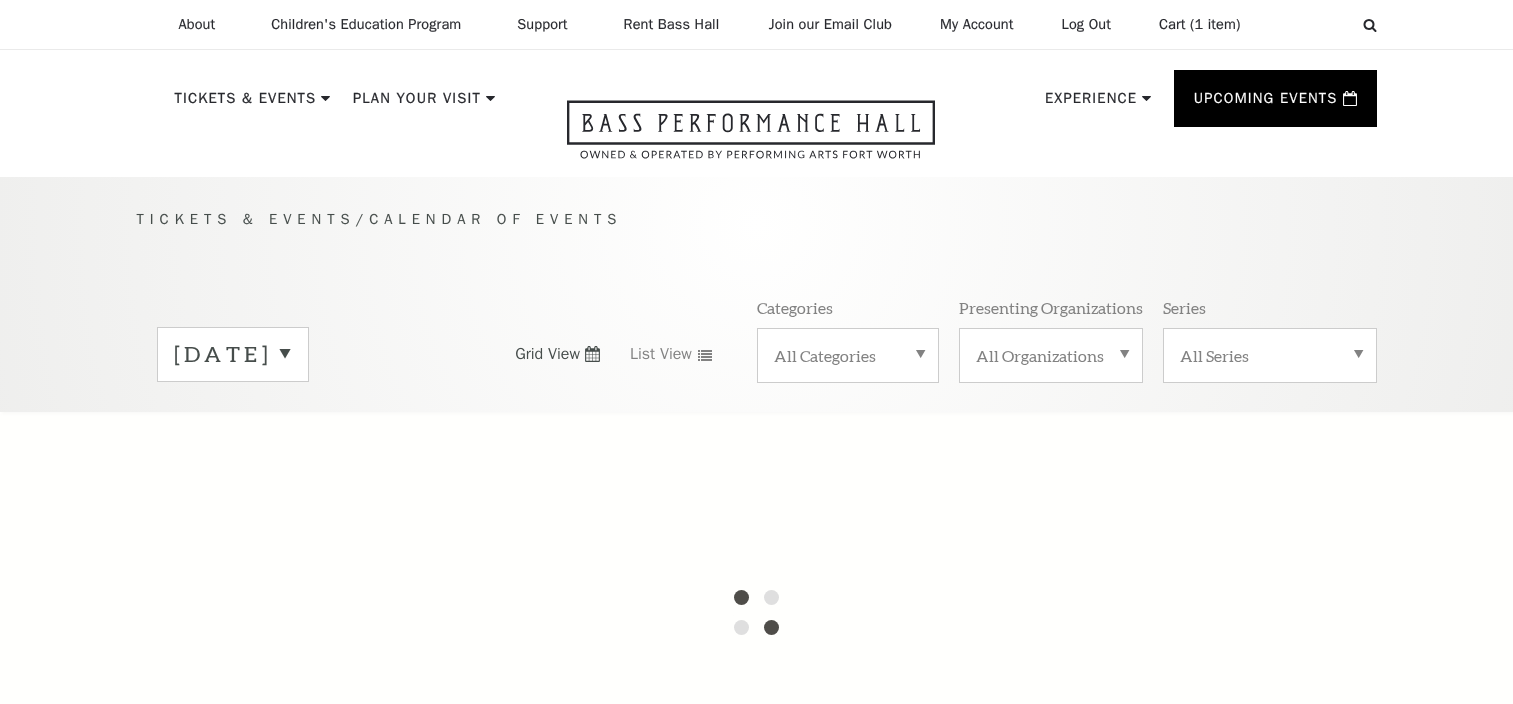 scroll, scrollTop: 0, scrollLeft: 0, axis: both 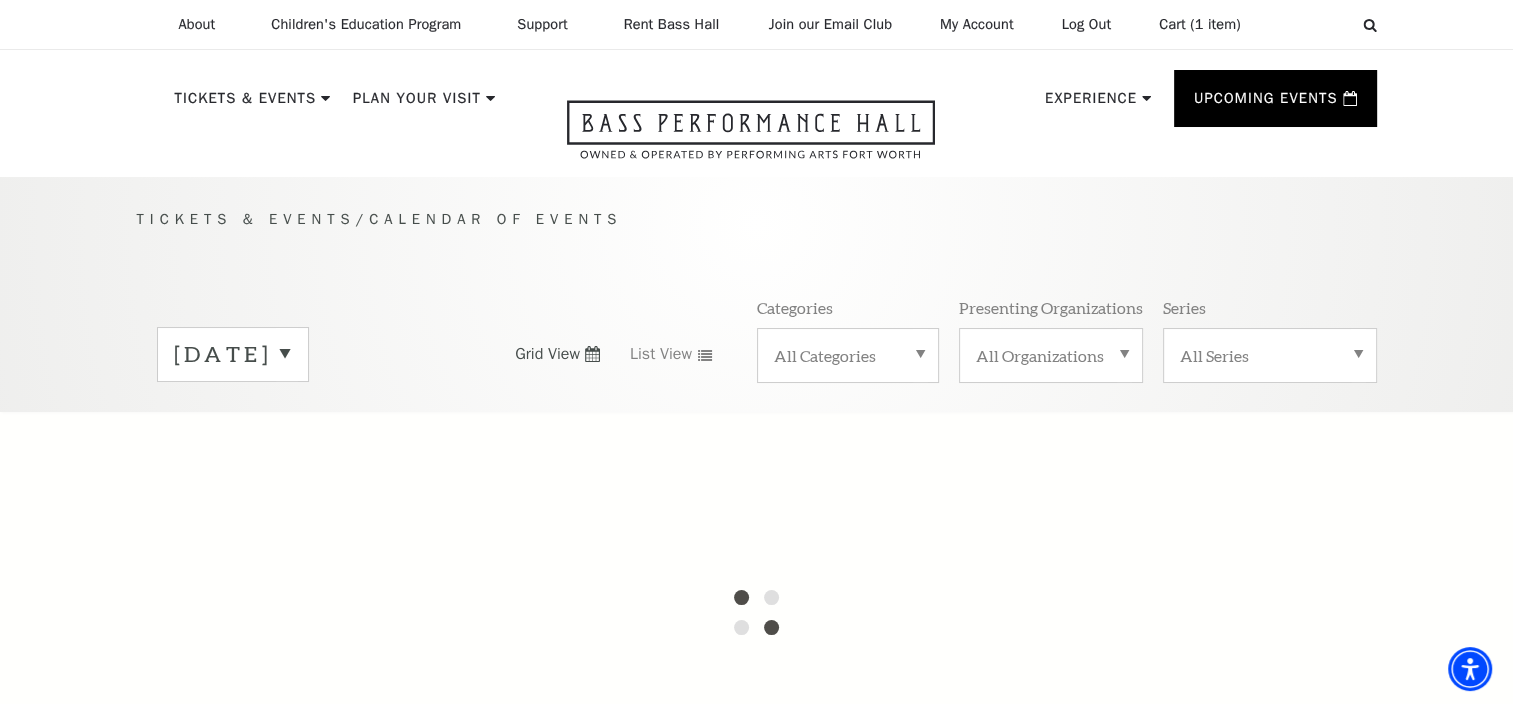 click on "[DATE]" at bounding box center (233, 354) 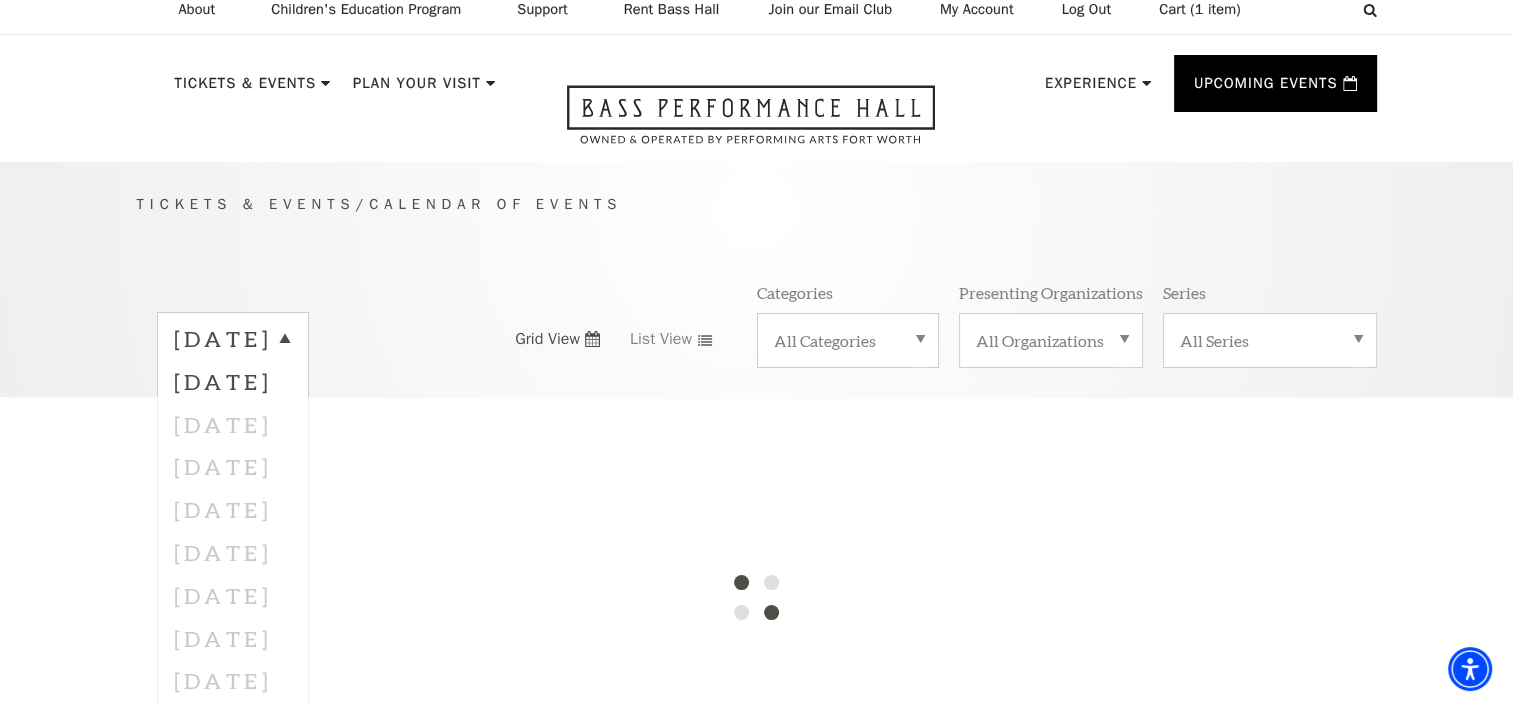scroll, scrollTop: 0, scrollLeft: 0, axis: both 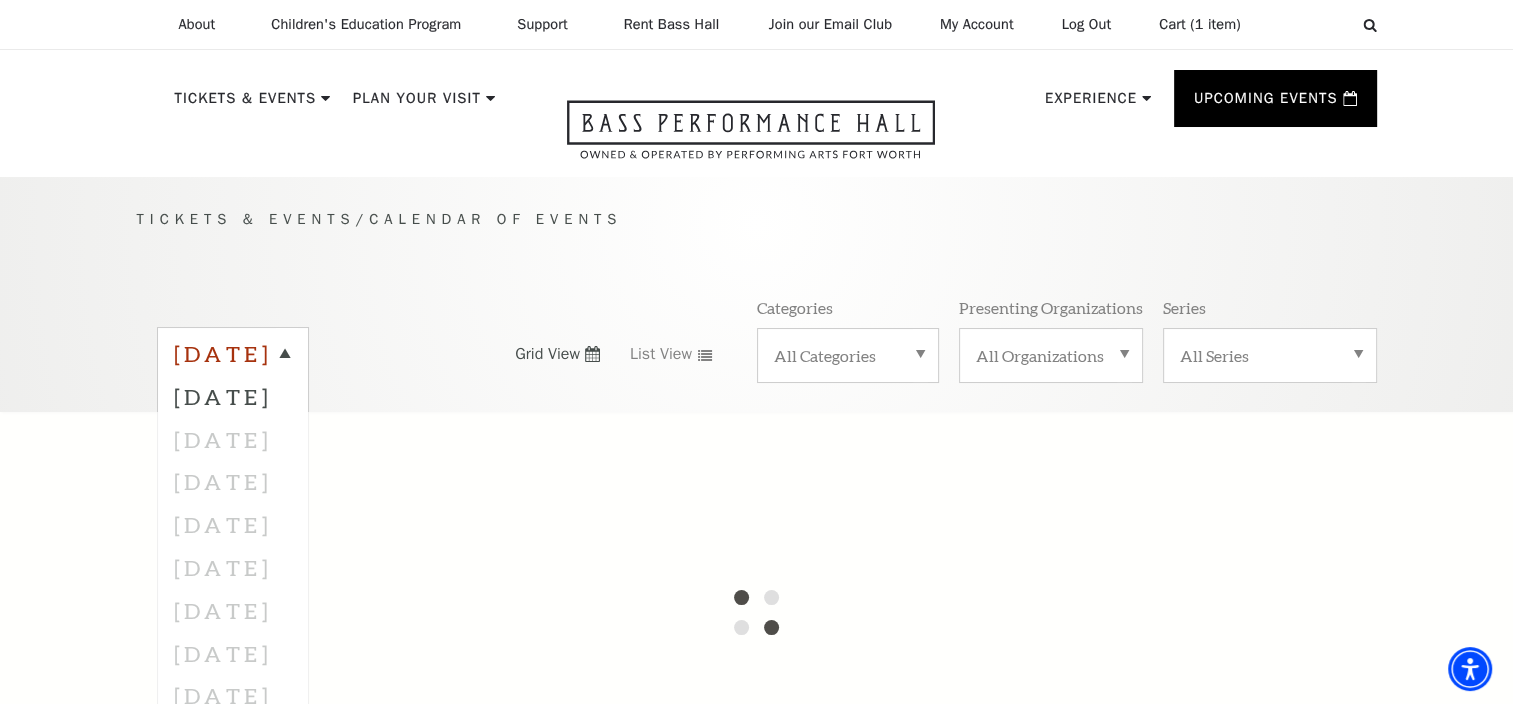 click on "[DATE]" at bounding box center (233, 357) 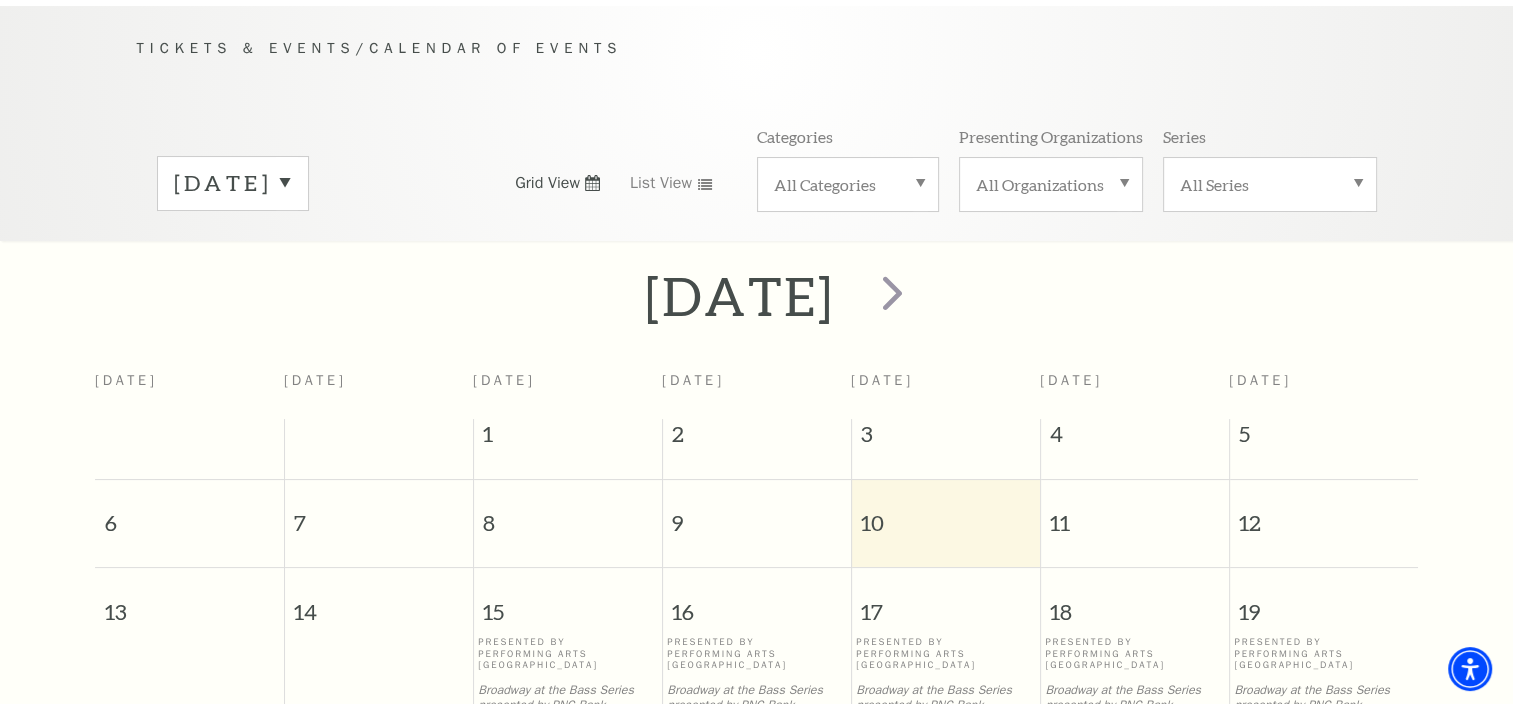 scroll, scrollTop: 176, scrollLeft: 0, axis: vertical 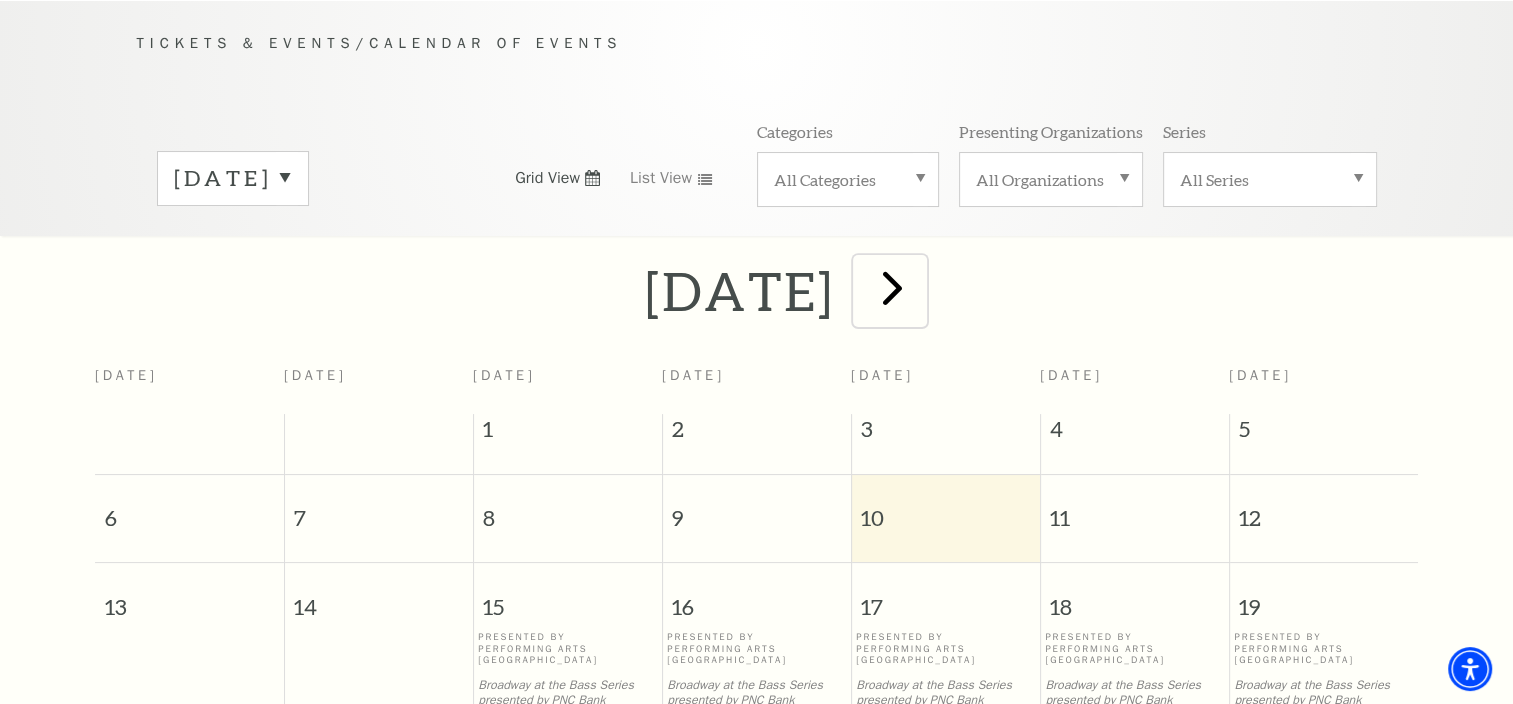 click at bounding box center [892, 287] 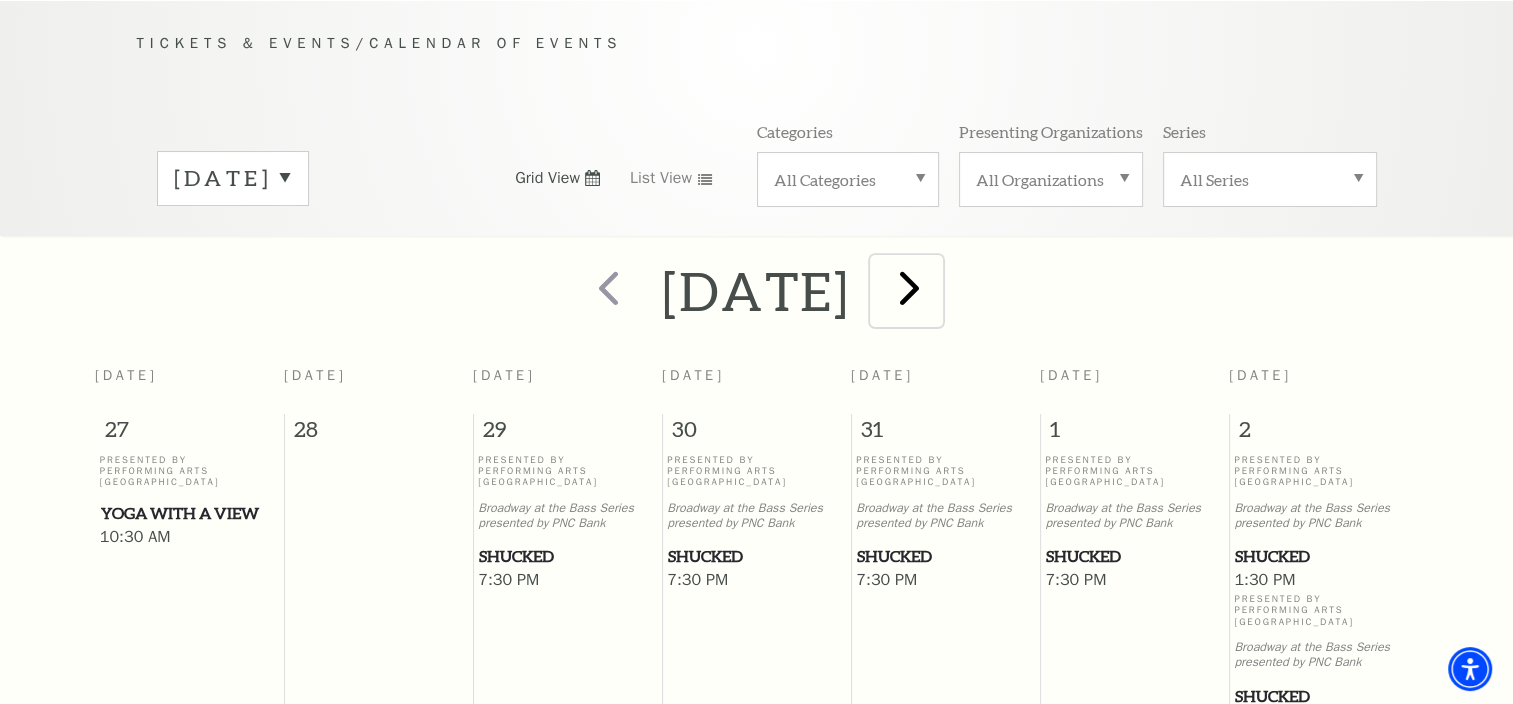 click at bounding box center (909, 287) 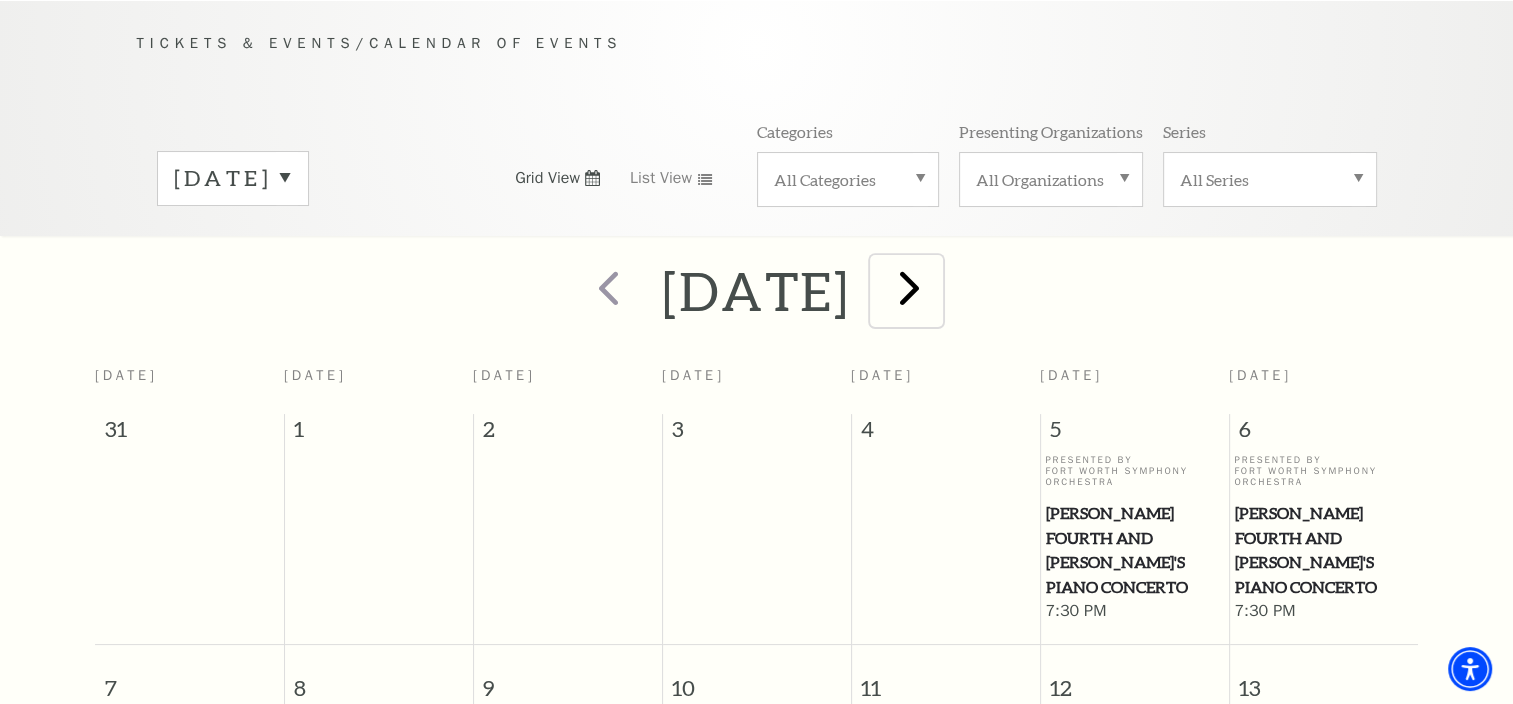 click at bounding box center [909, 287] 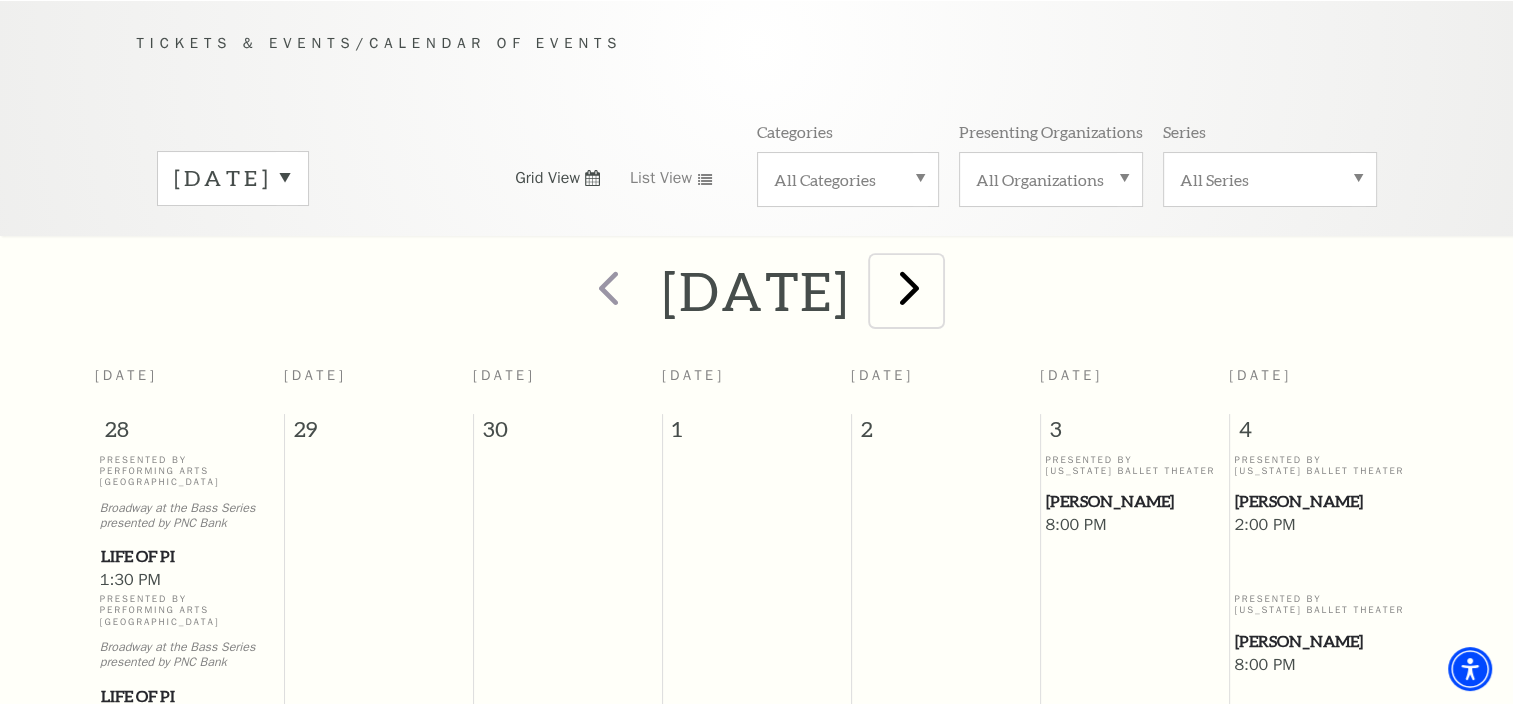 click at bounding box center [909, 287] 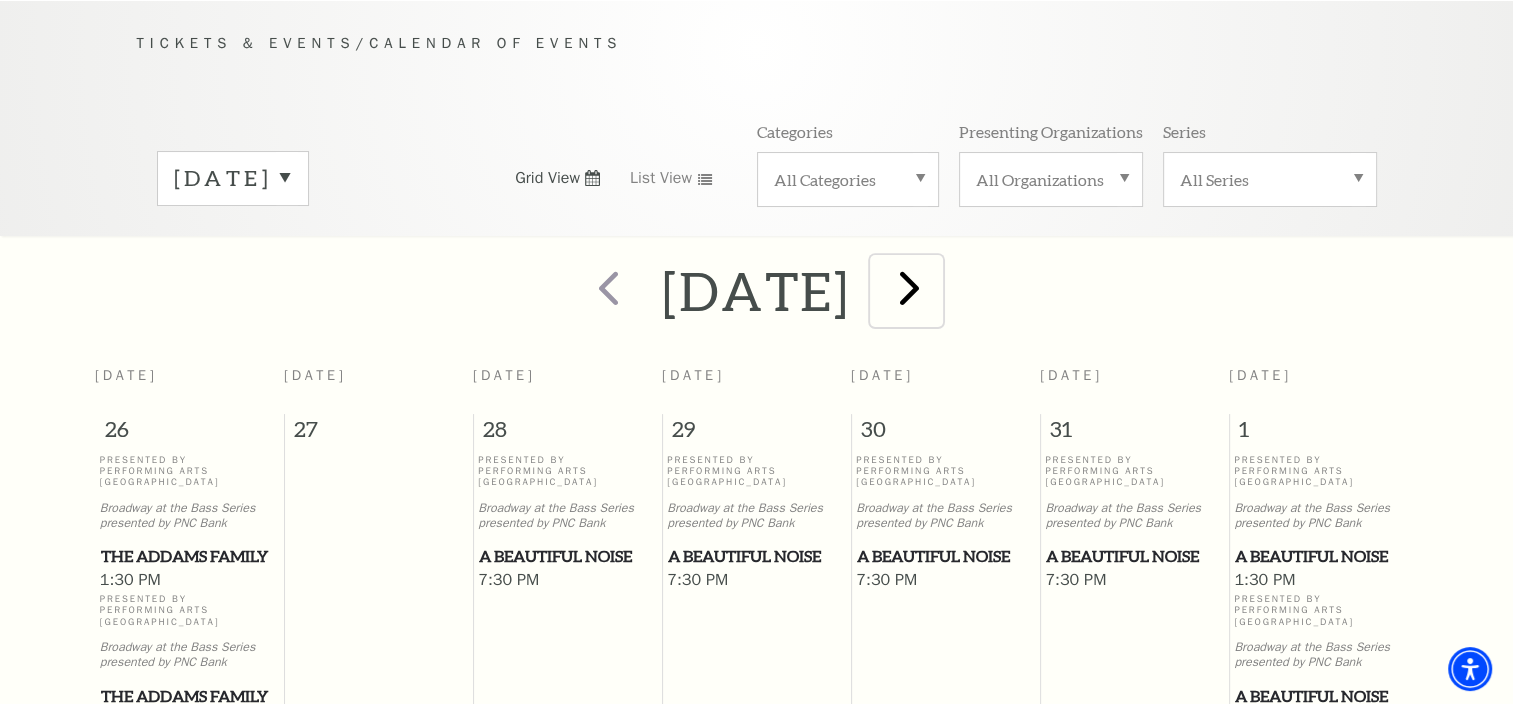 click at bounding box center (909, 287) 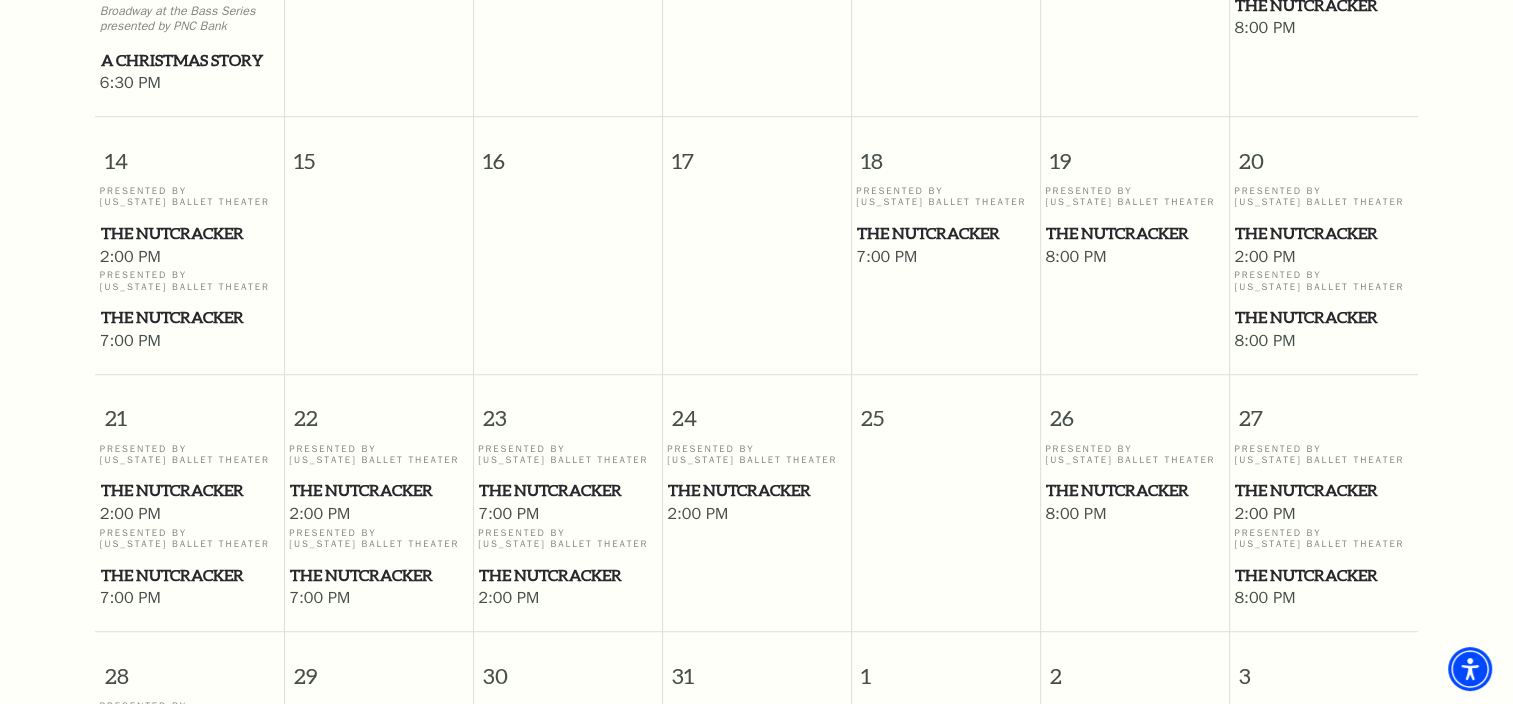 scroll, scrollTop: 1276, scrollLeft: 0, axis: vertical 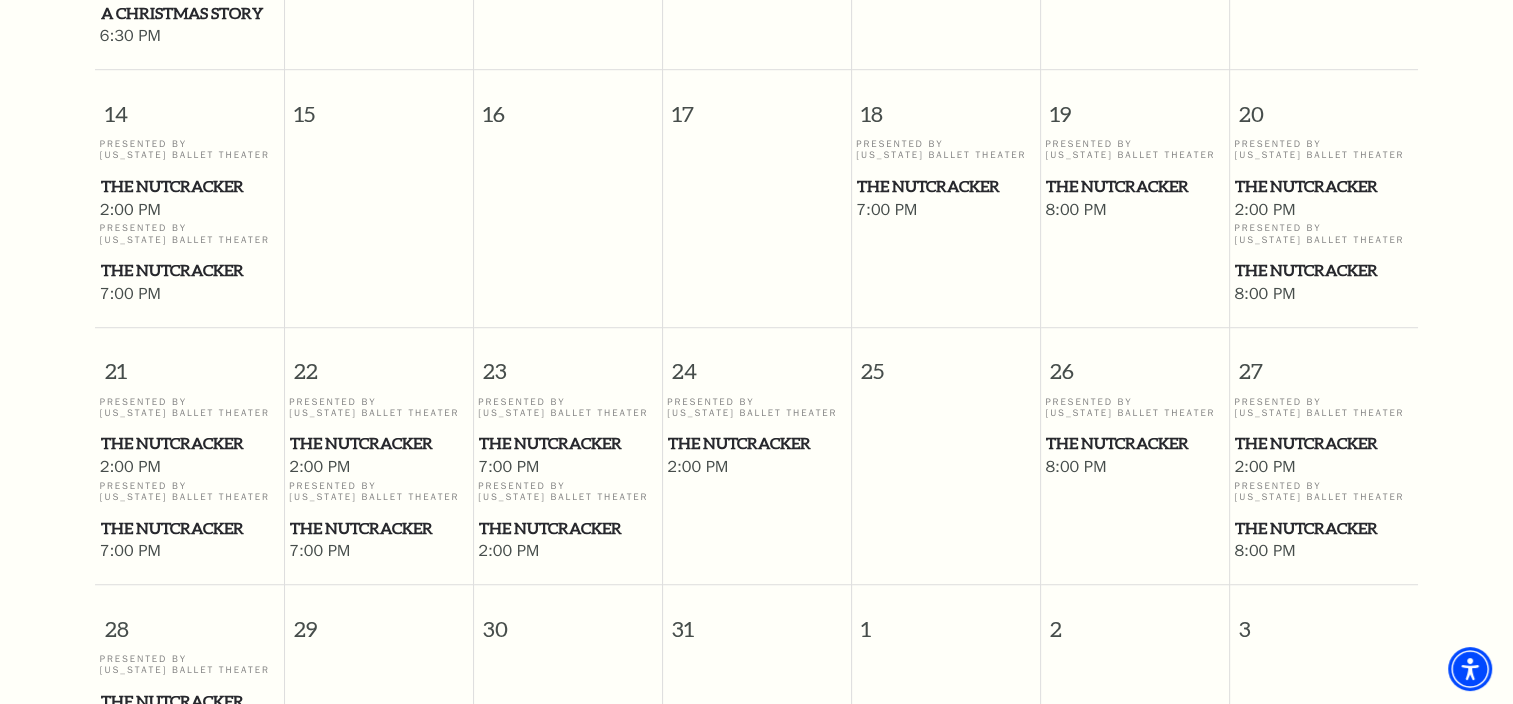 click on "The Nutcracker" at bounding box center (378, 443) 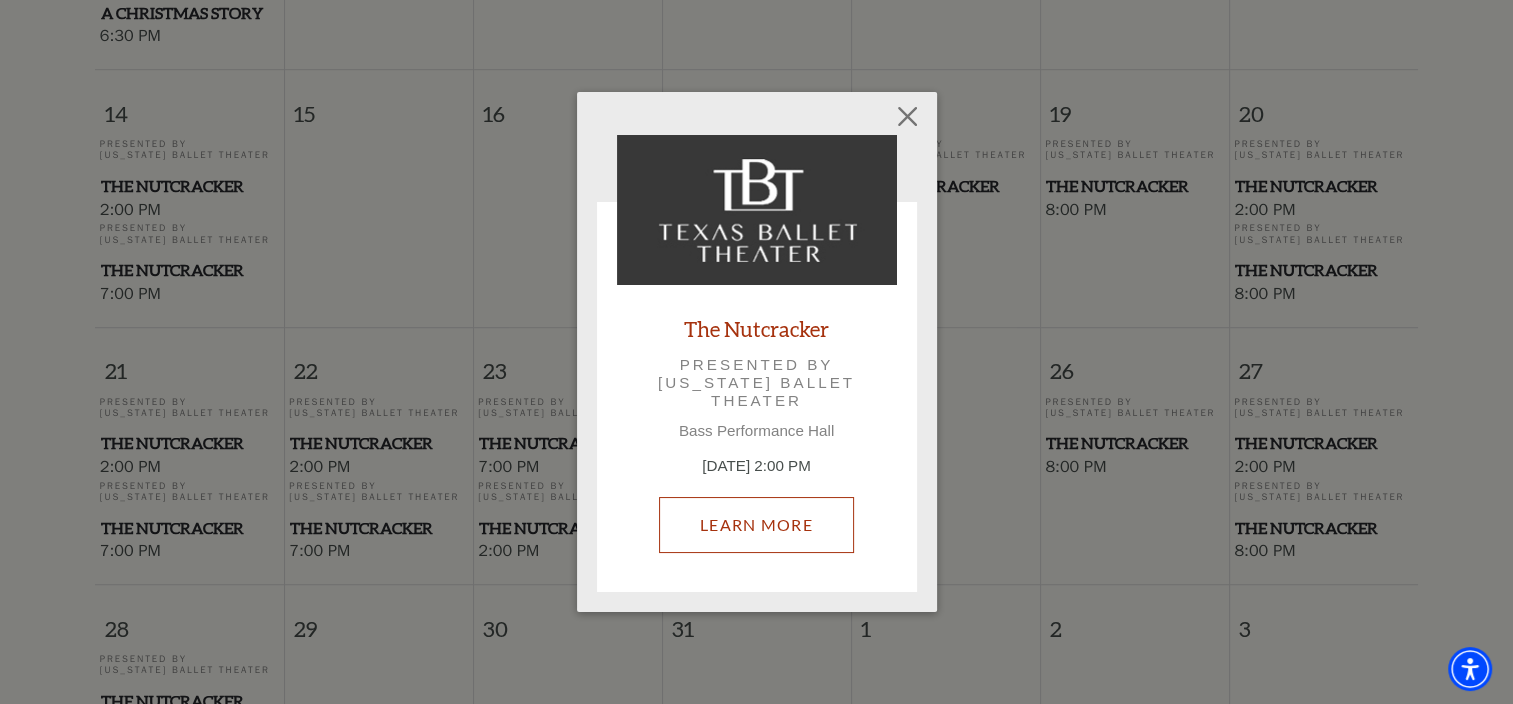 click on "Learn More" at bounding box center (756, 525) 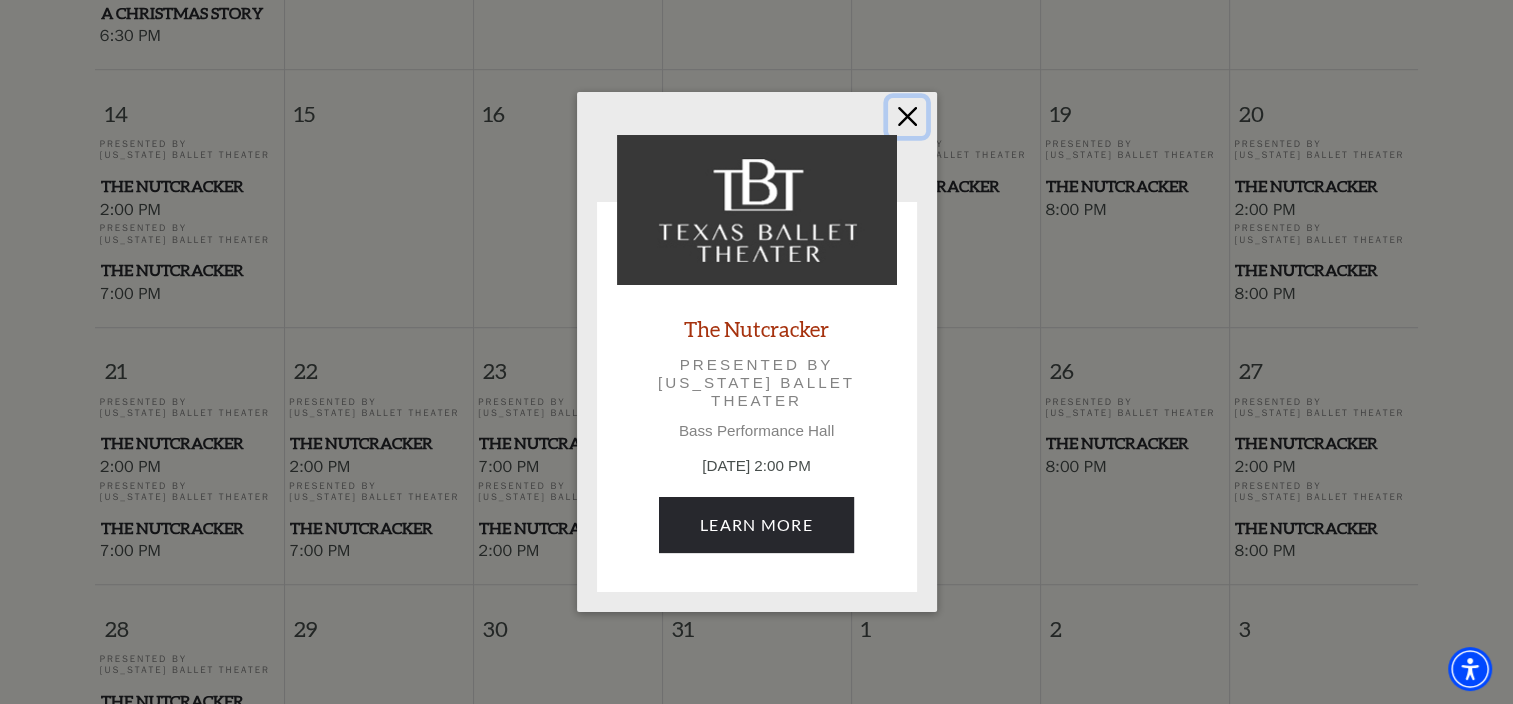 click at bounding box center [907, 117] 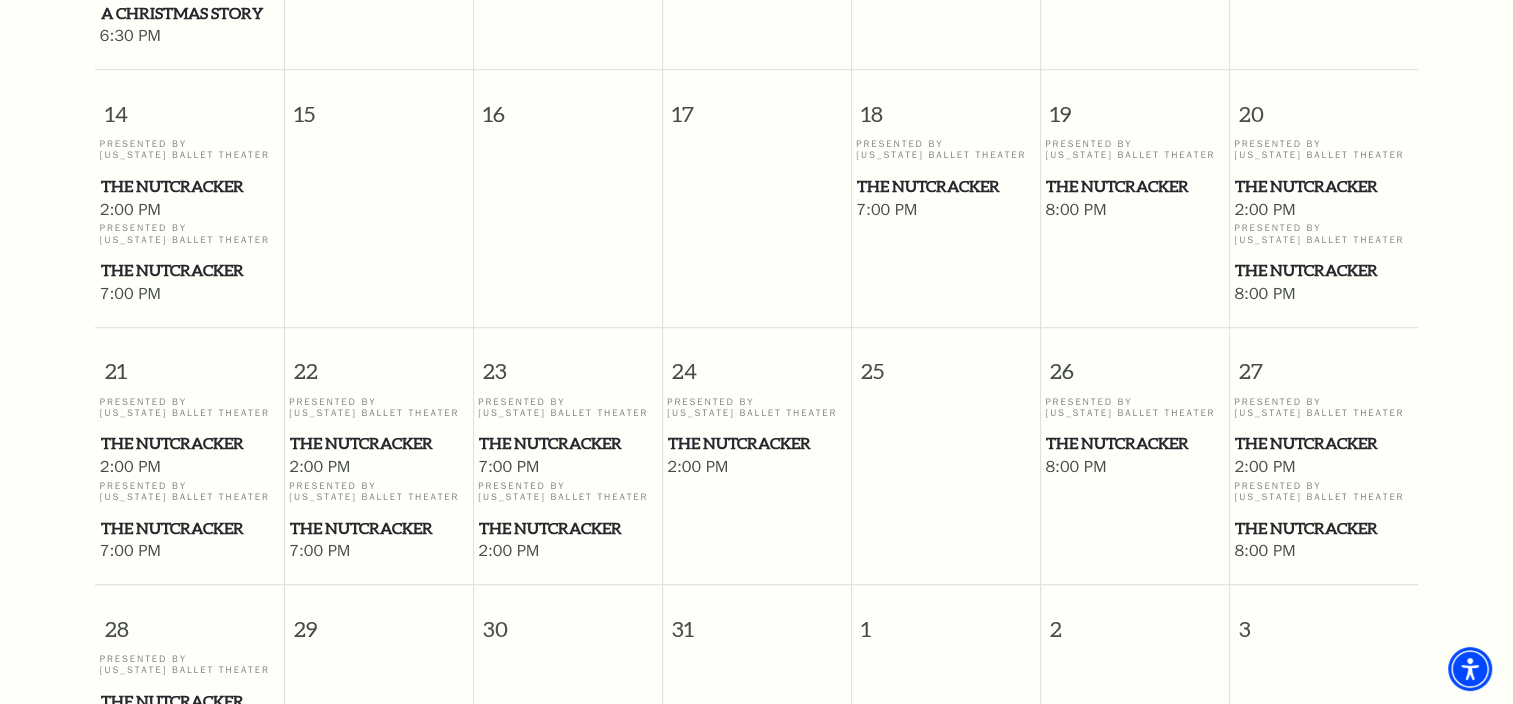 click on "The Nutcracker" at bounding box center (378, 443) 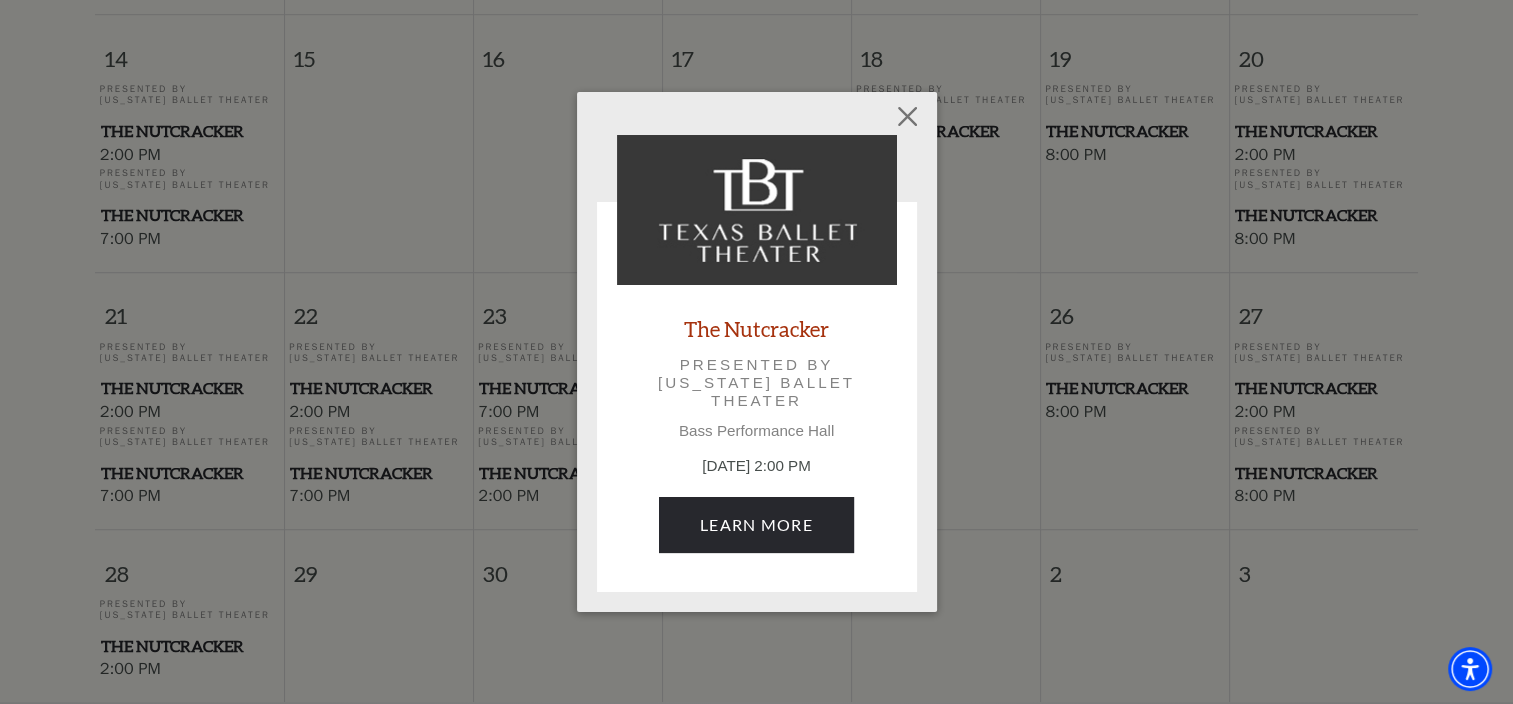 scroll, scrollTop: 1376, scrollLeft: 0, axis: vertical 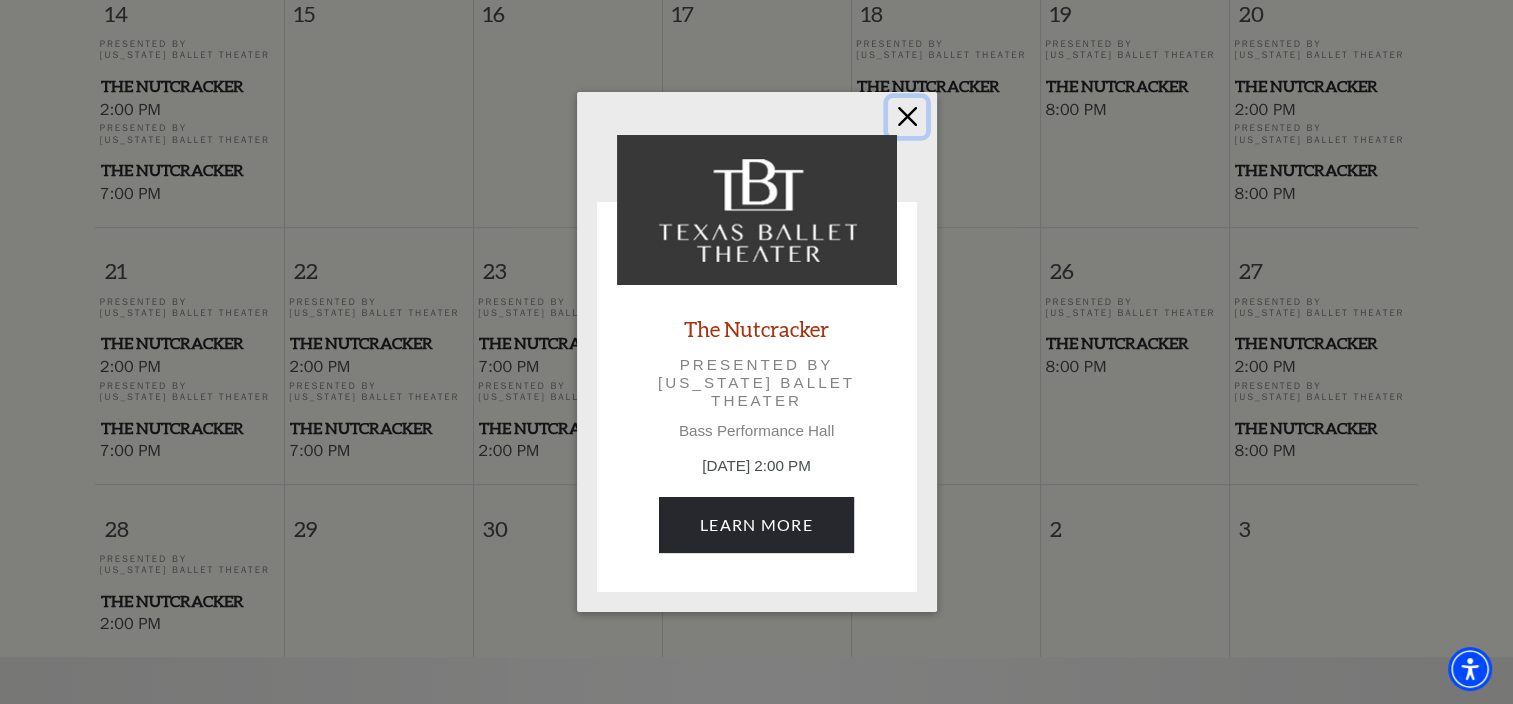 click at bounding box center [907, 117] 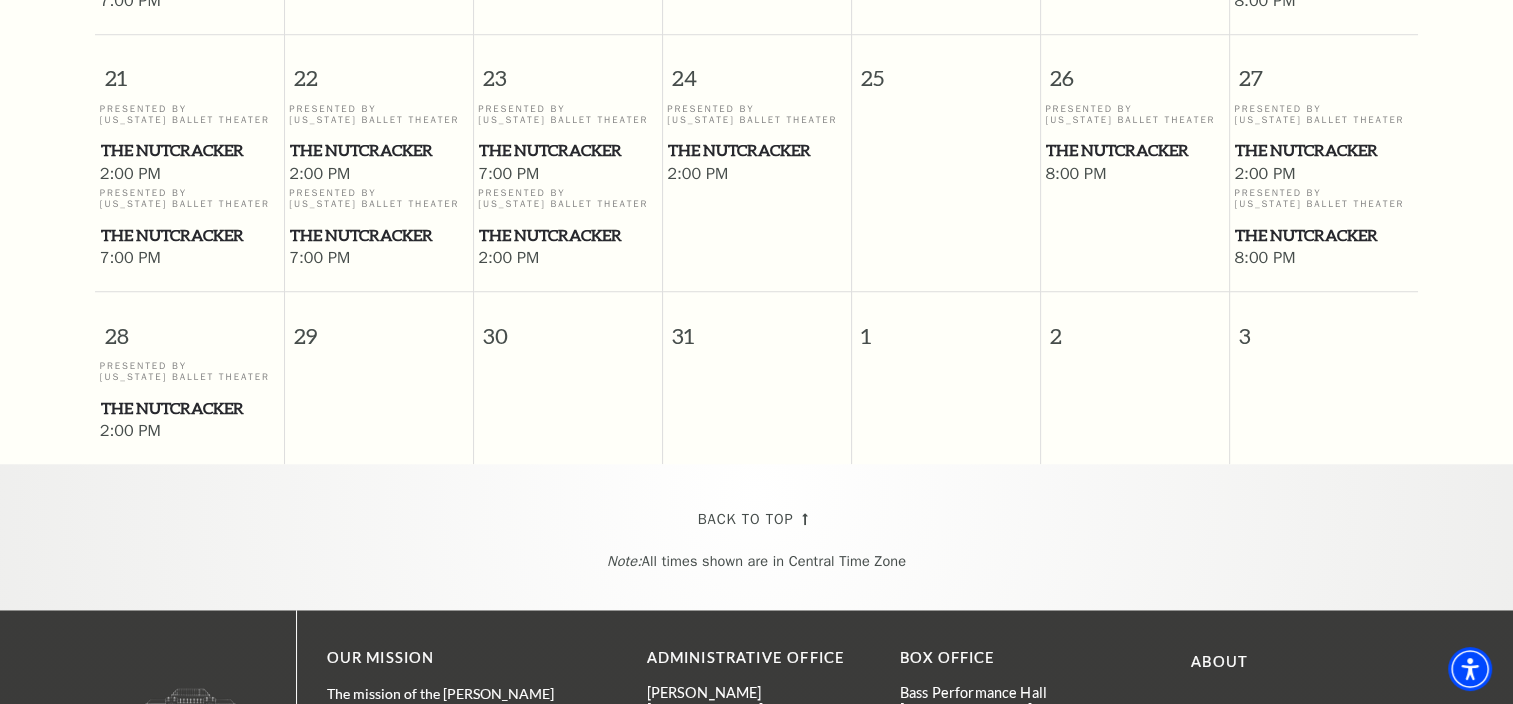 scroll, scrollTop: 1576, scrollLeft: 0, axis: vertical 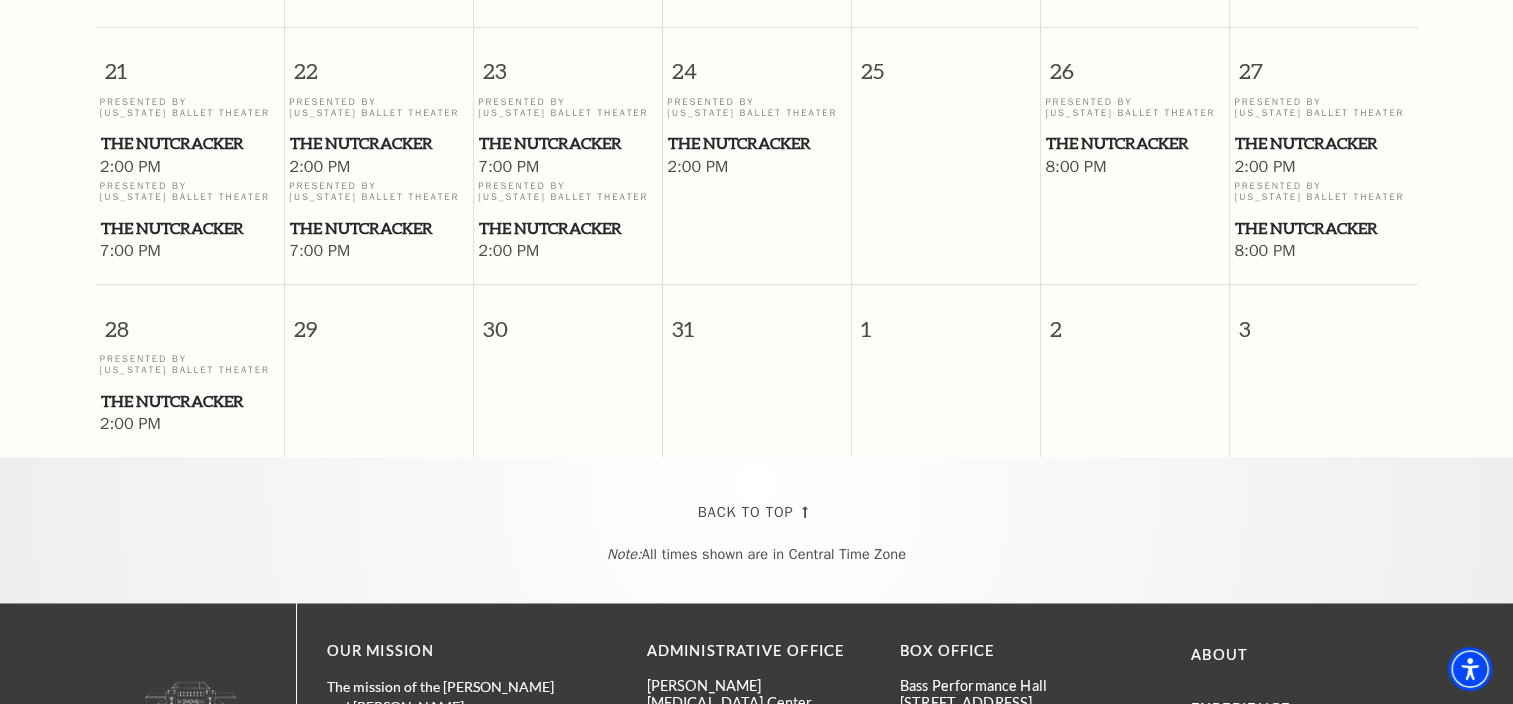 click on "The Nutcracker" at bounding box center [378, 143] 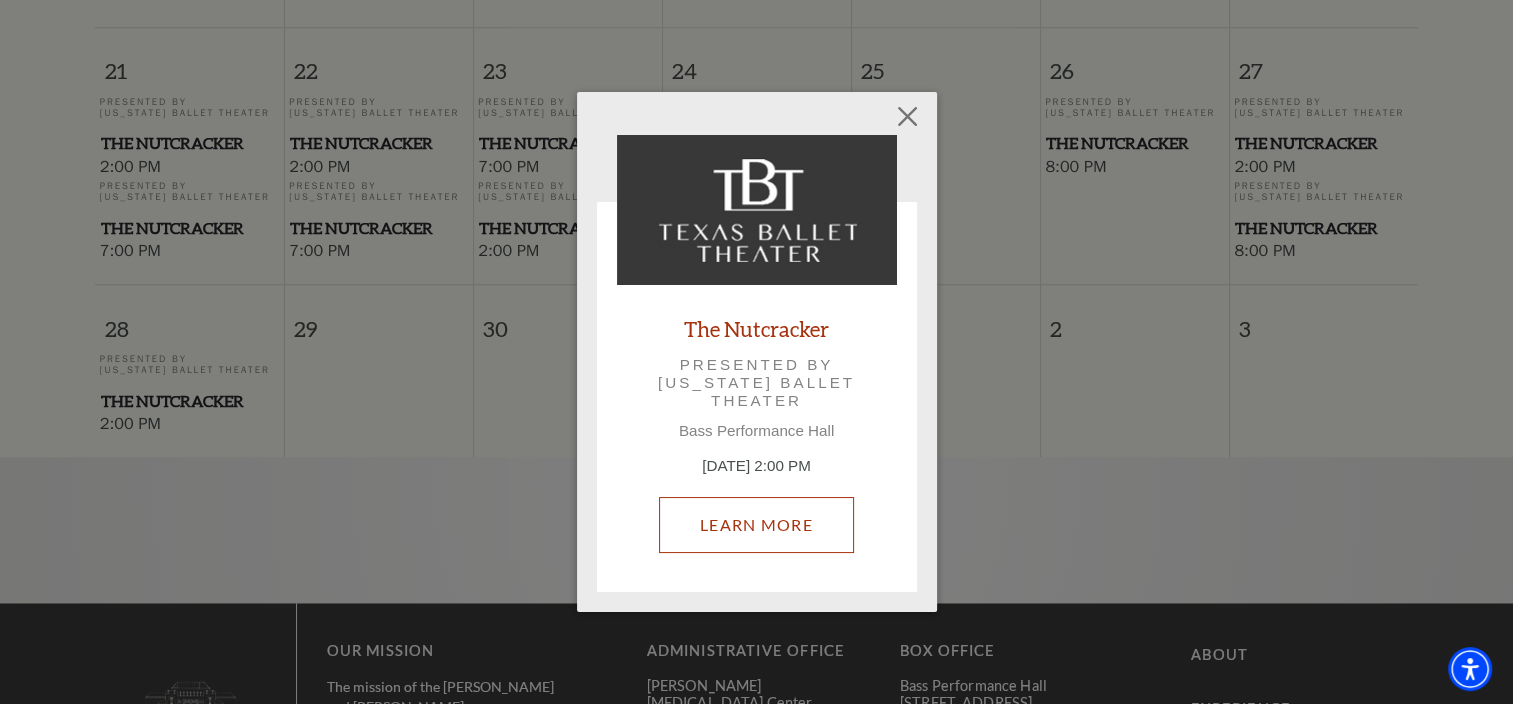 click on "Learn More" at bounding box center (756, 525) 